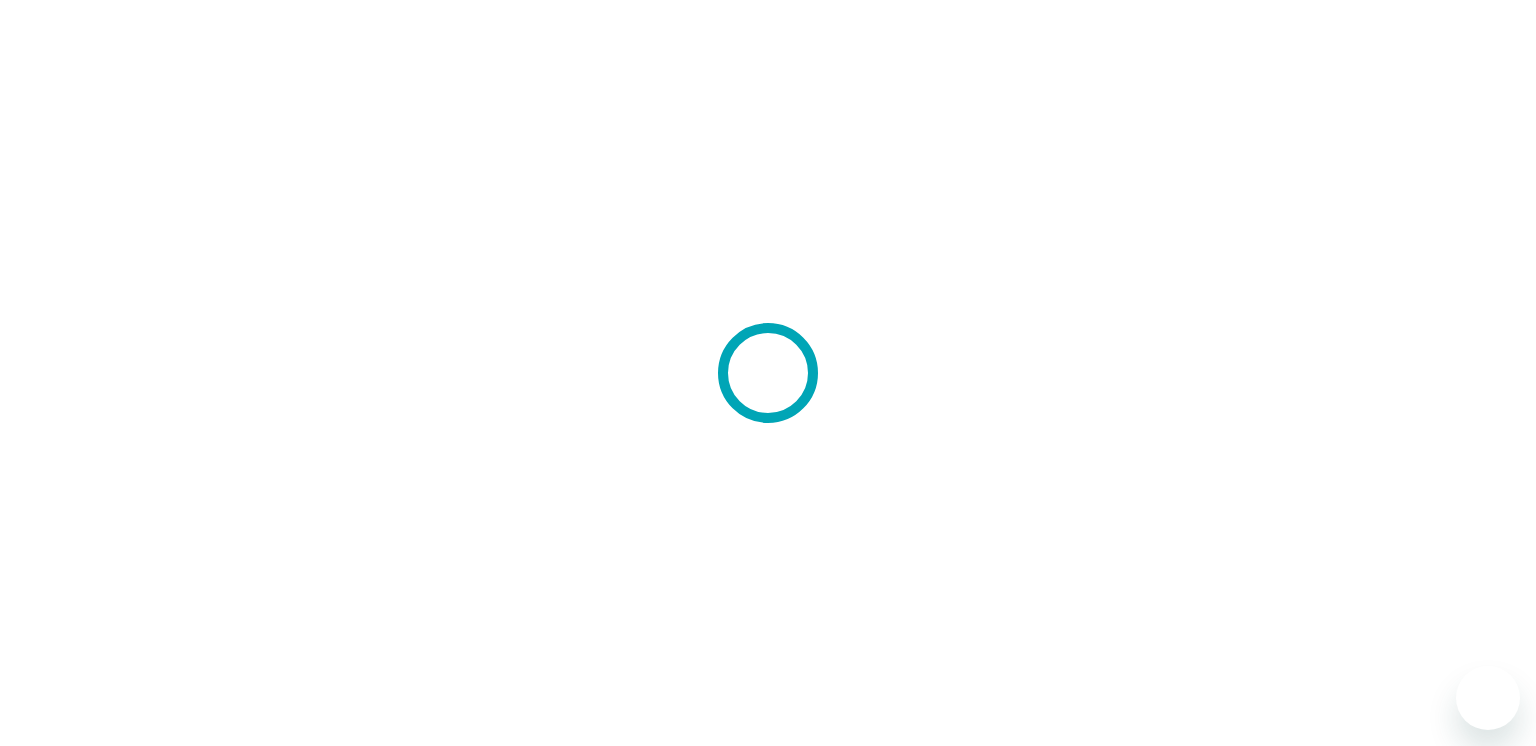 scroll, scrollTop: 0, scrollLeft: 0, axis: both 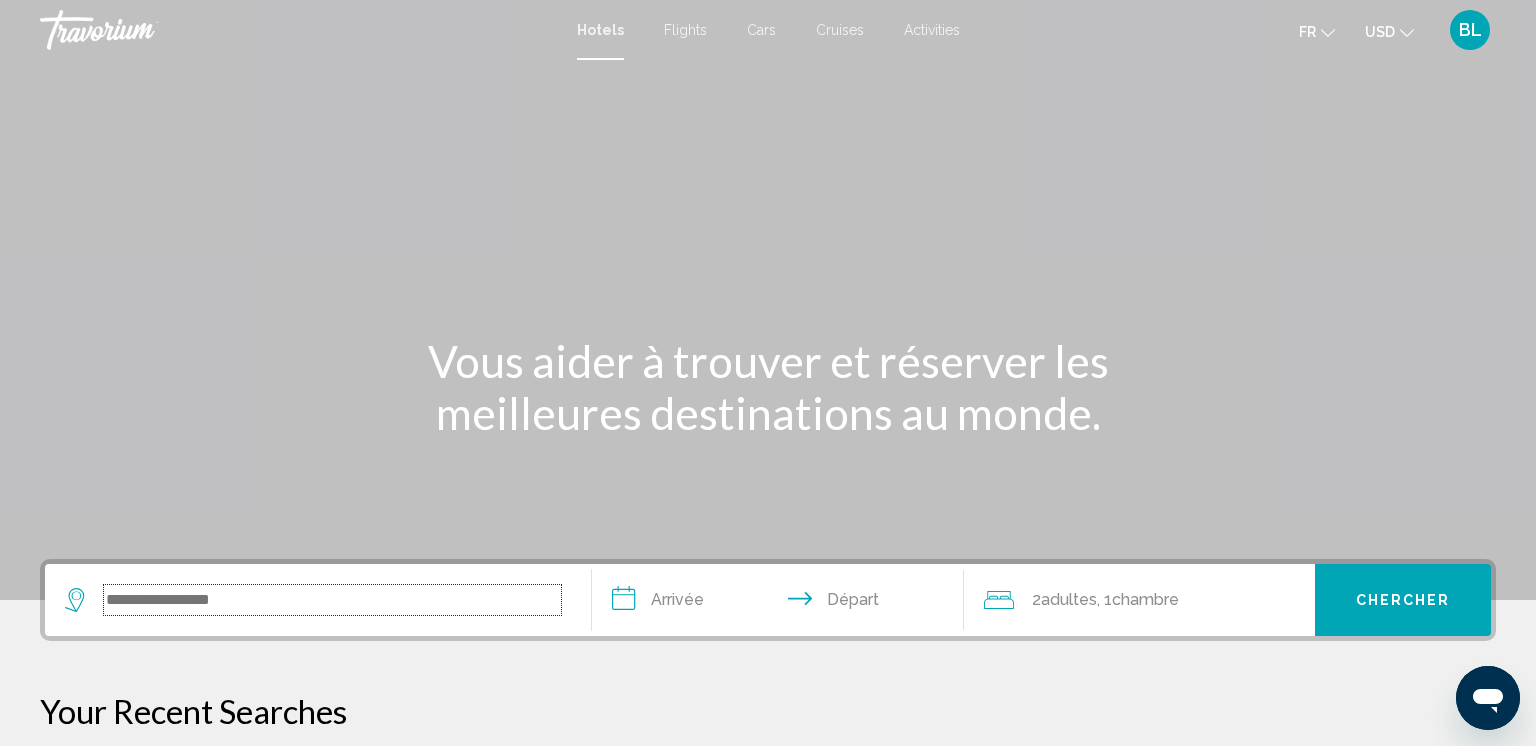 click at bounding box center (332, 600) 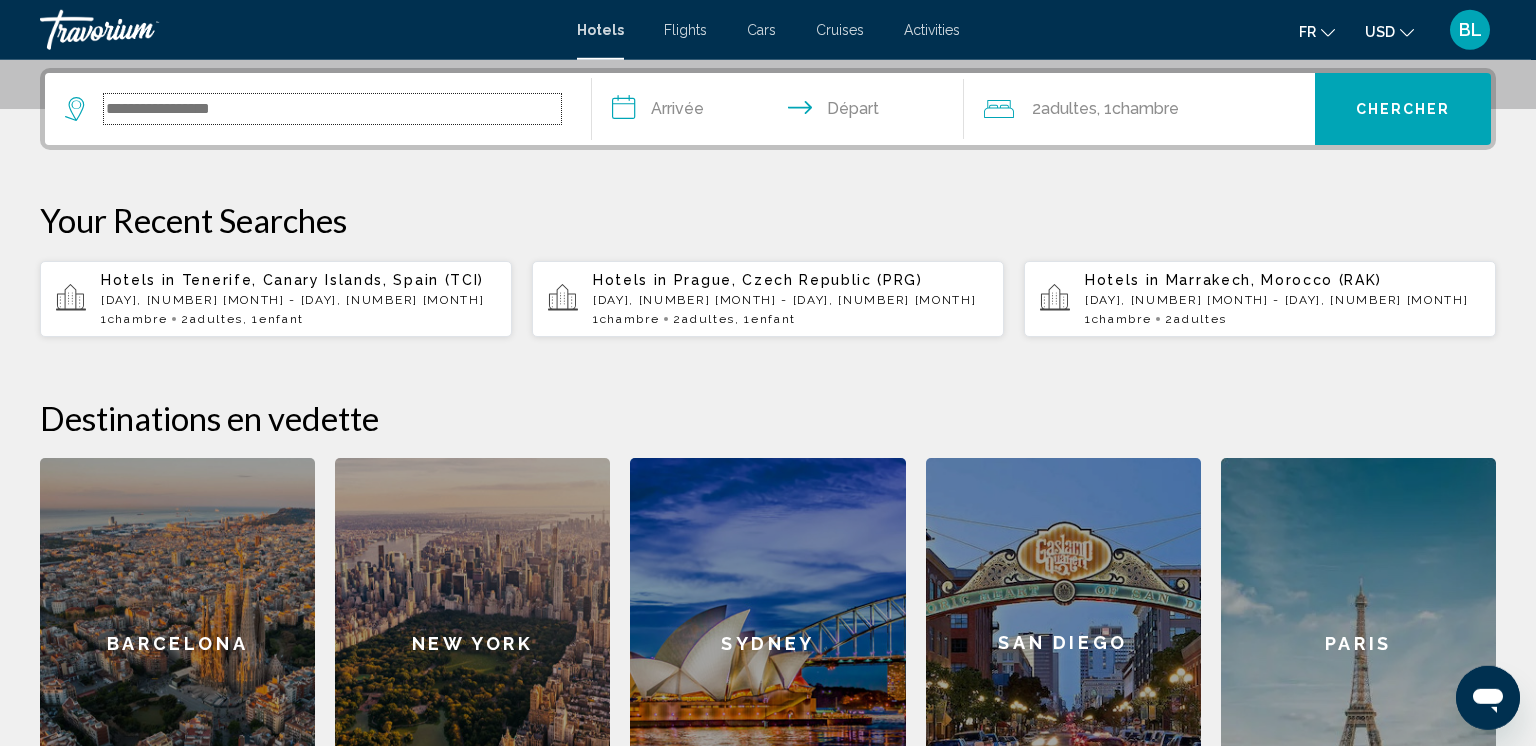 scroll, scrollTop: 493, scrollLeft: 0, axis: vertical 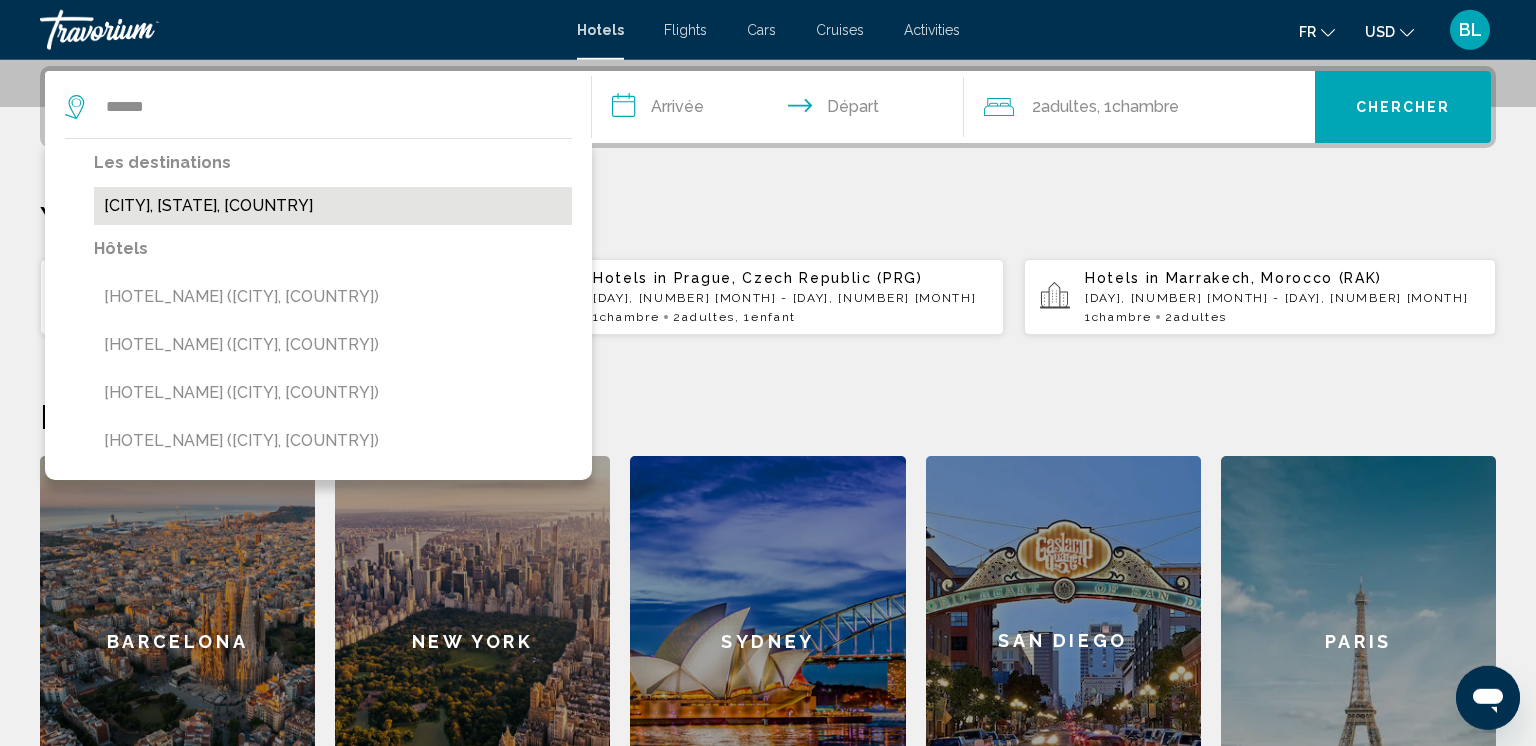 click on "[CITY], [STATE], [COUNTRY]" at bounding box center (333, 206) 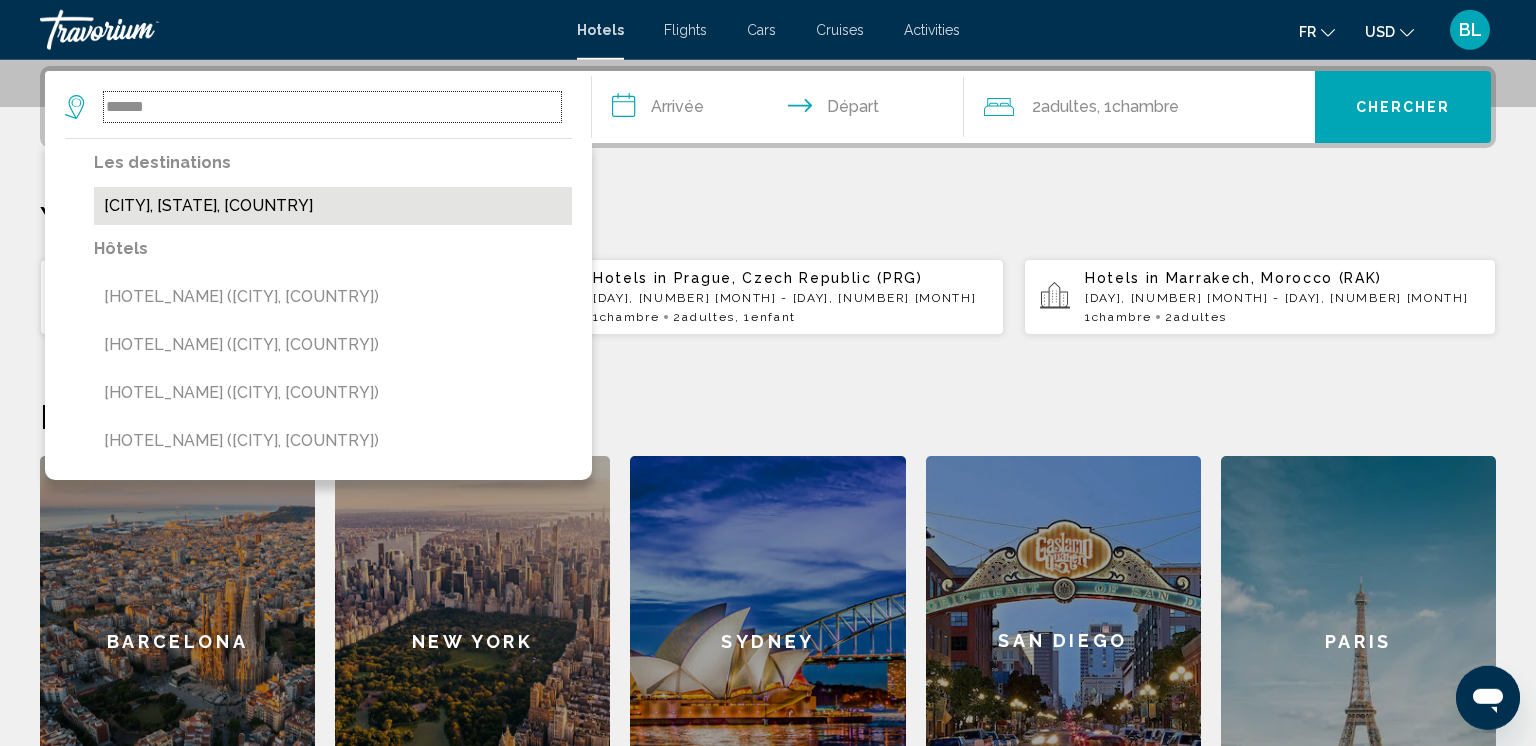 type on "**********" 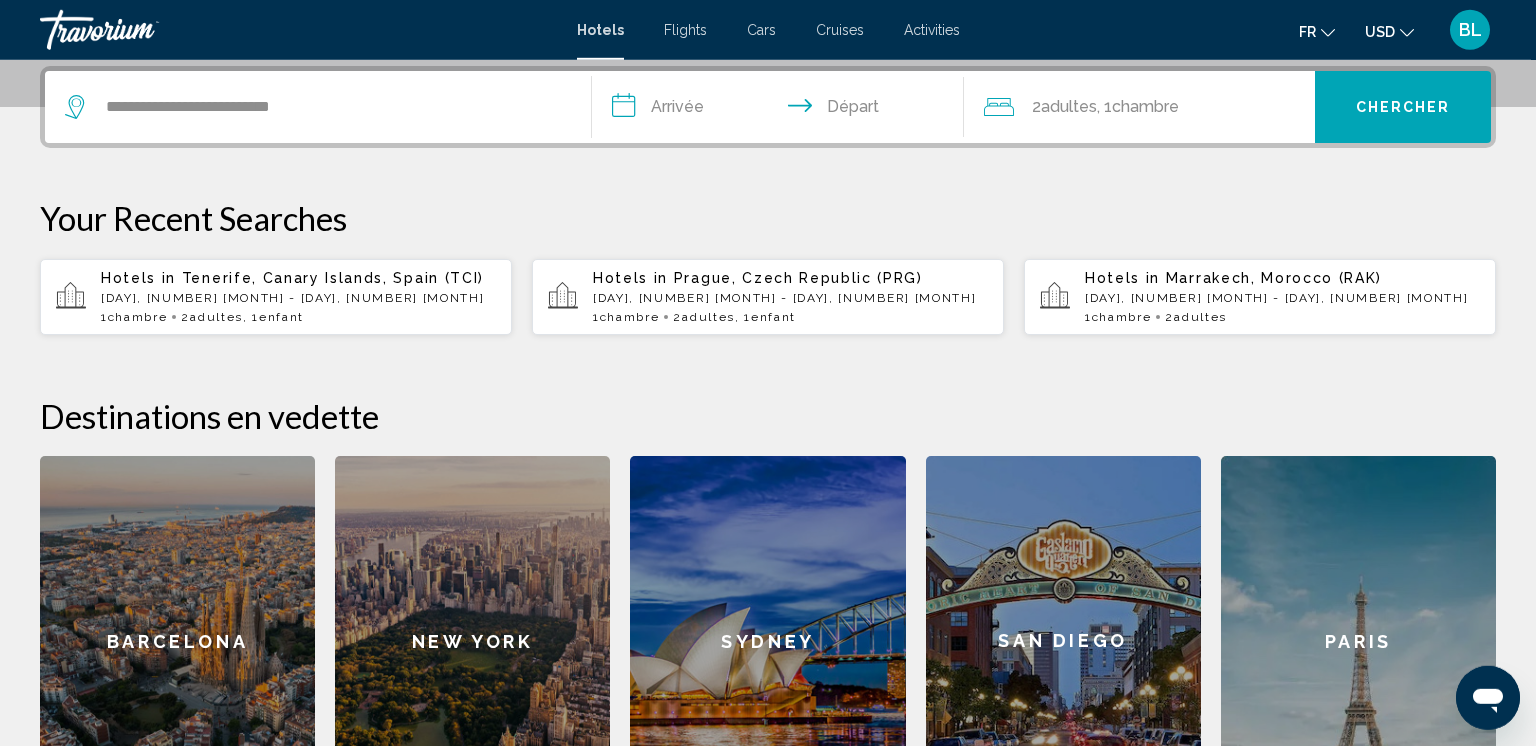 click on "**********" at bounding box center (782, 110) 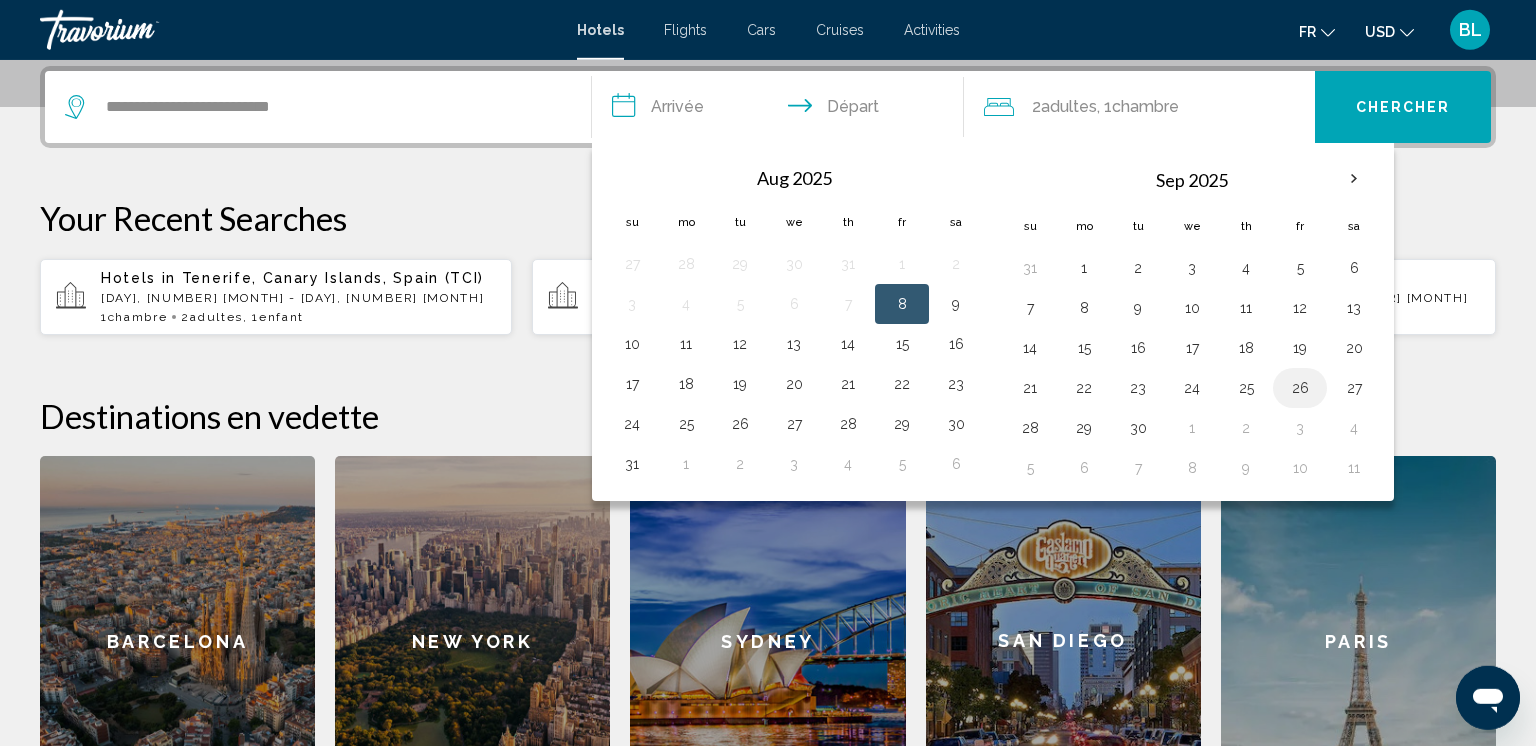 click on "26" at bounding box center (1300, 388) 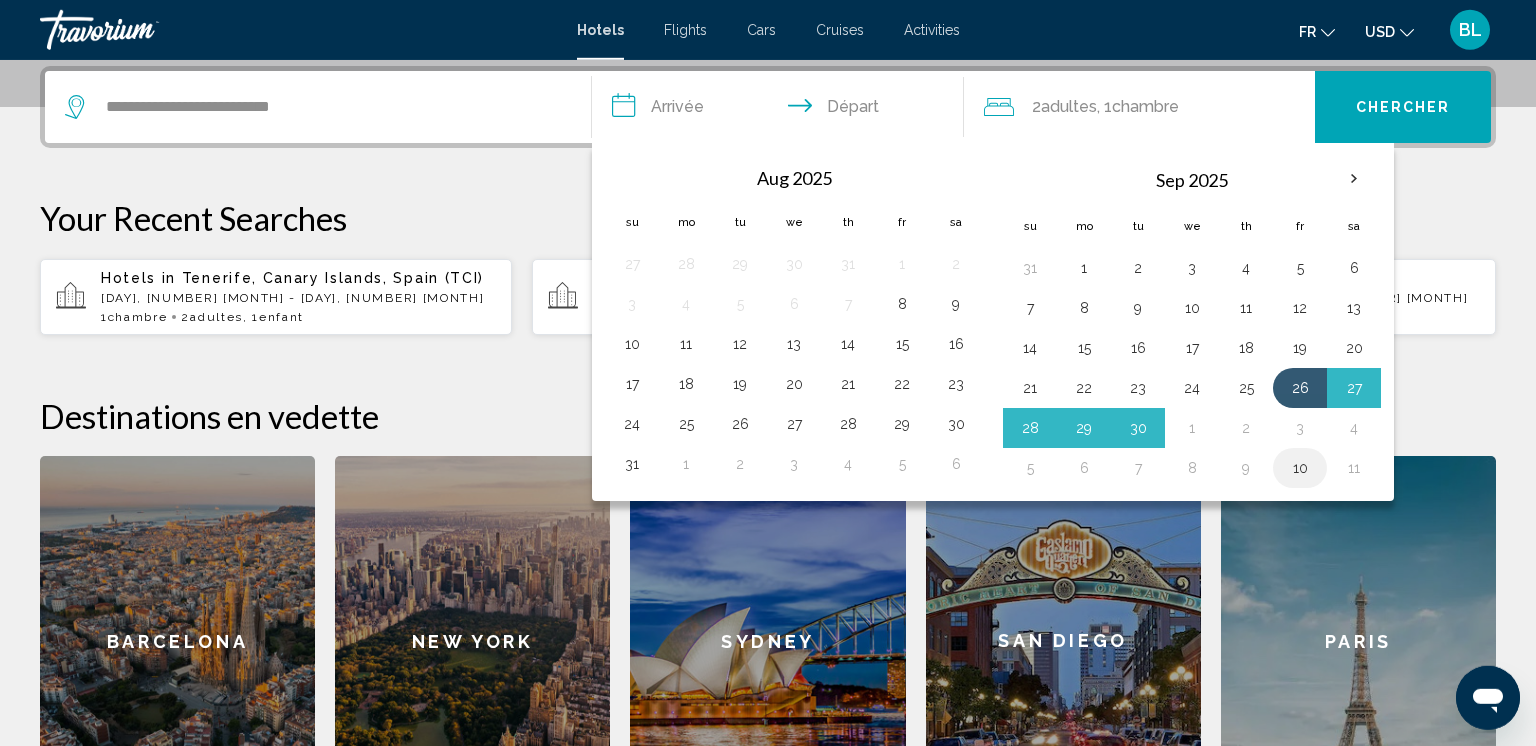 click on "10" at bounding box center (1300, 468) 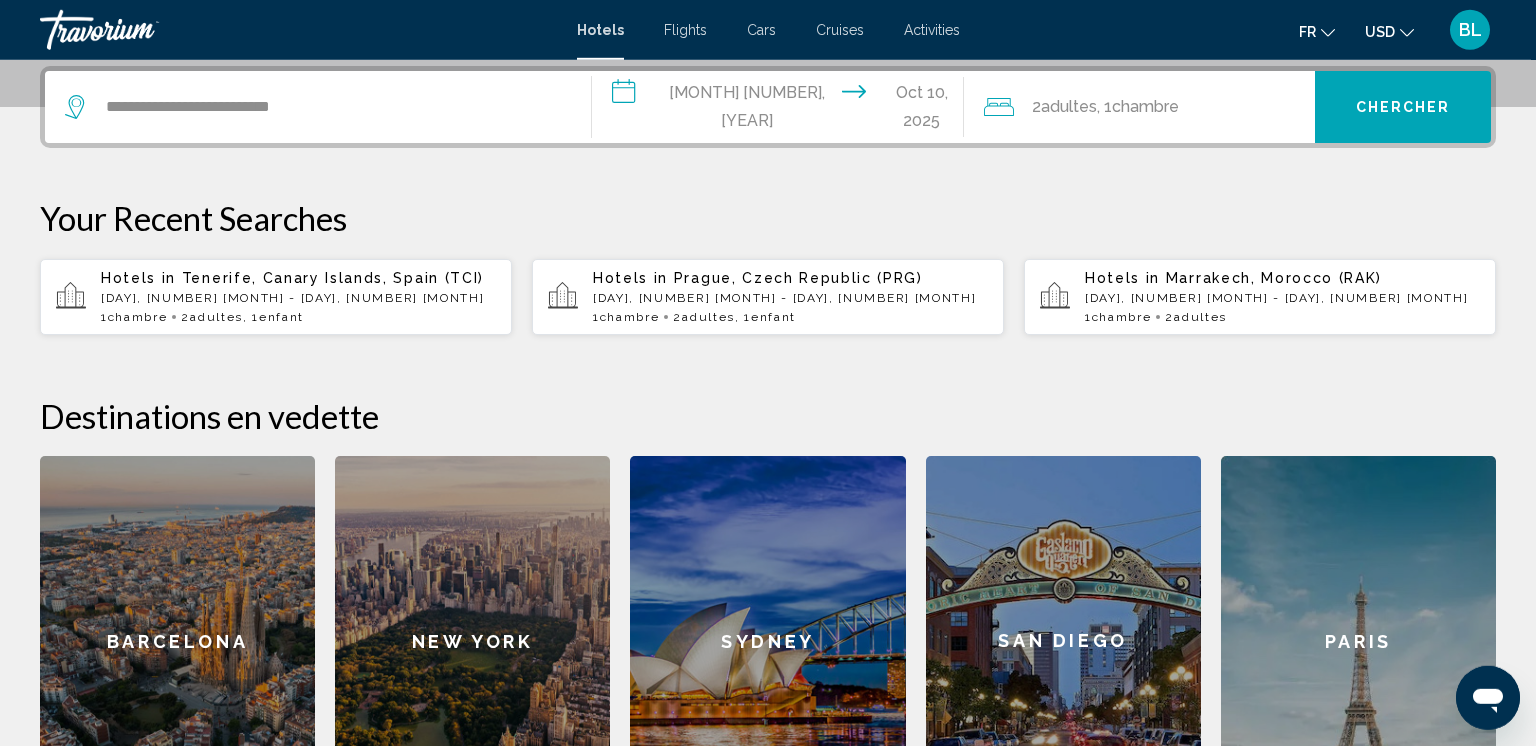 click on "Chambre" 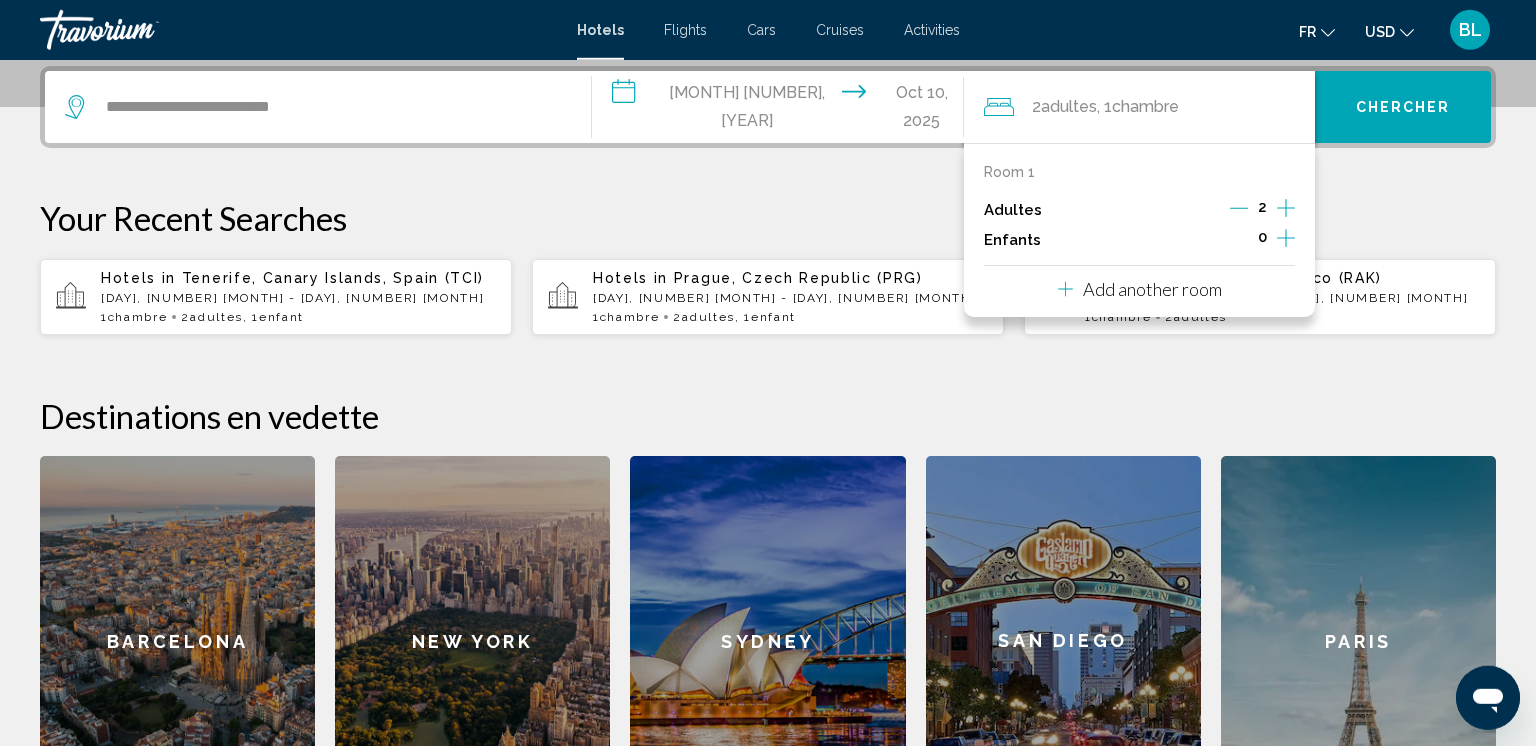 click 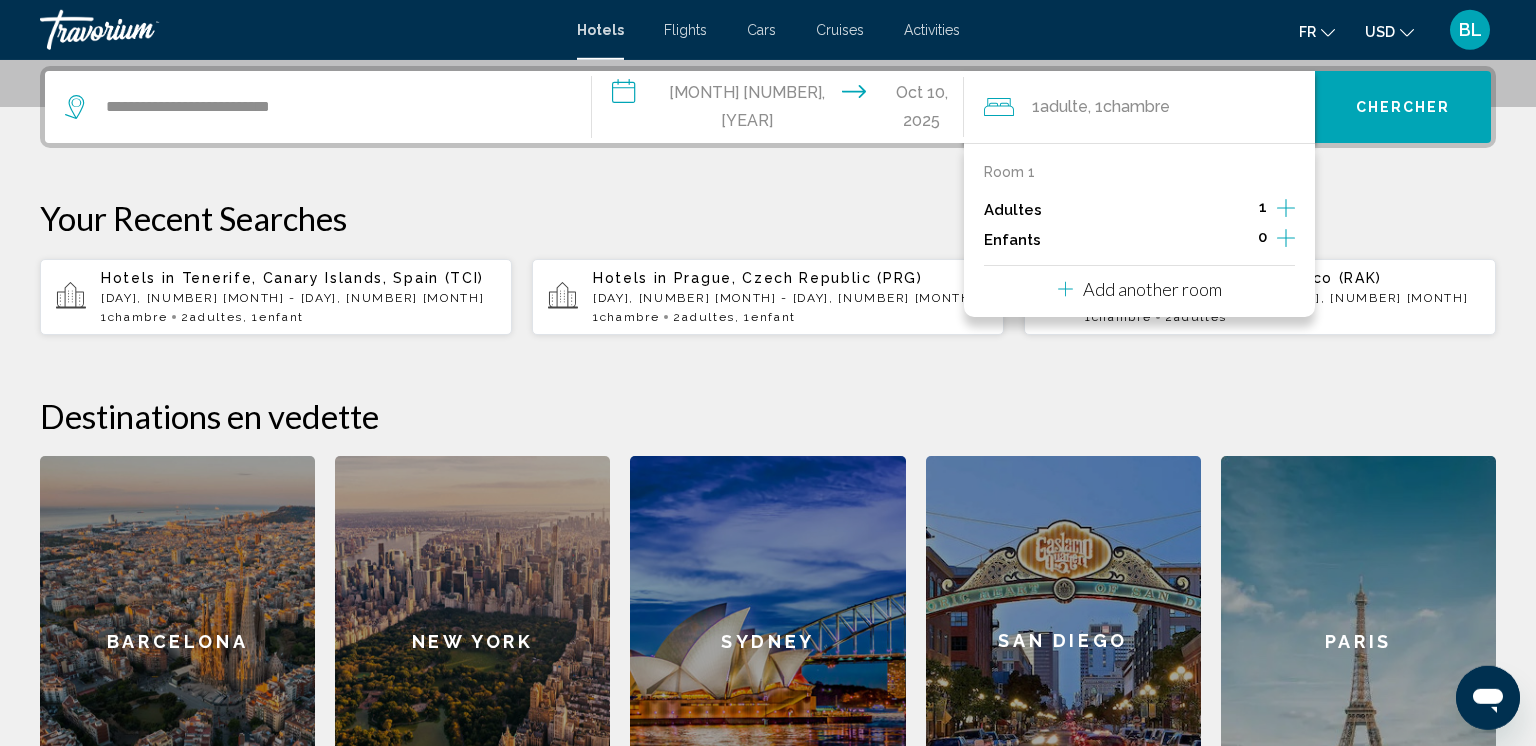 click 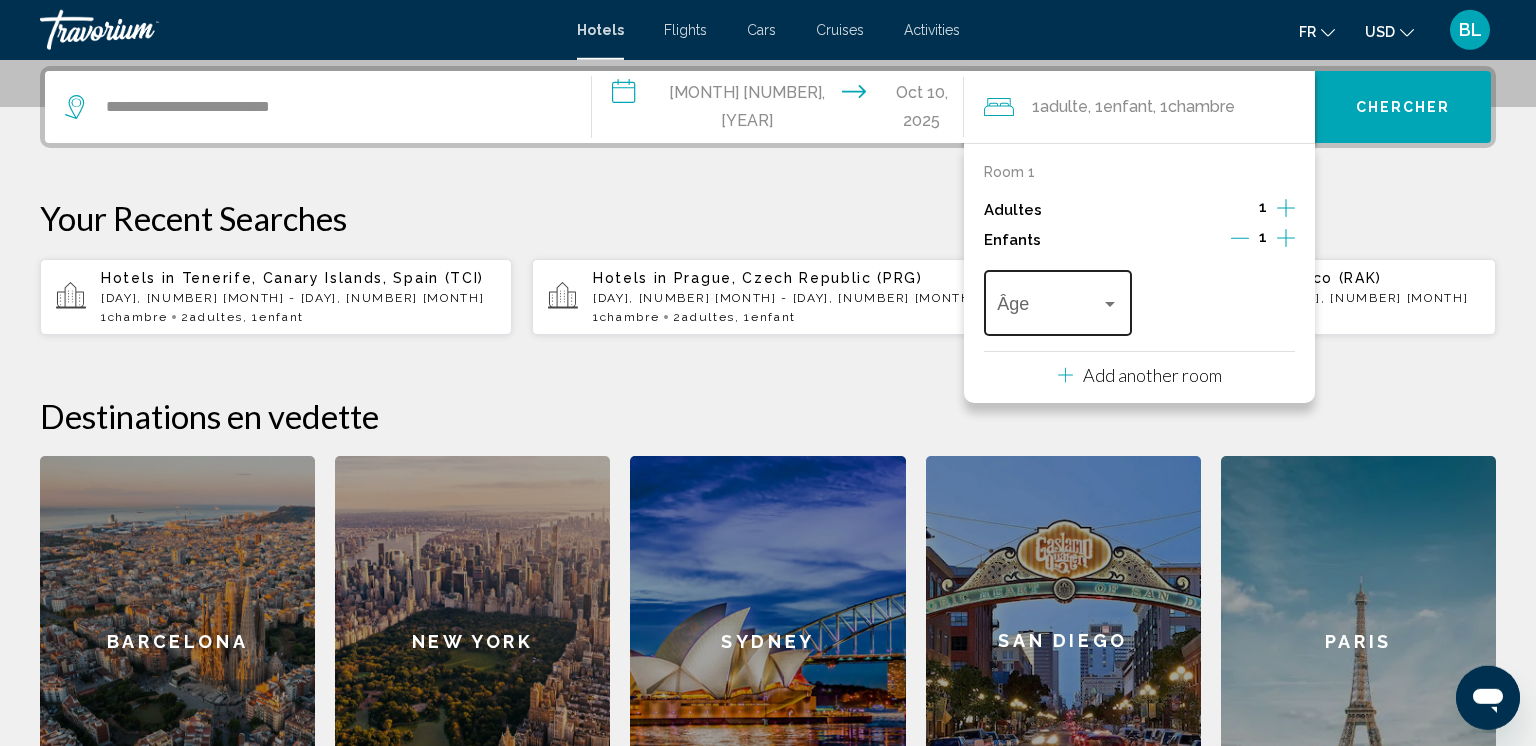 click at bounding box center (1110, 304) 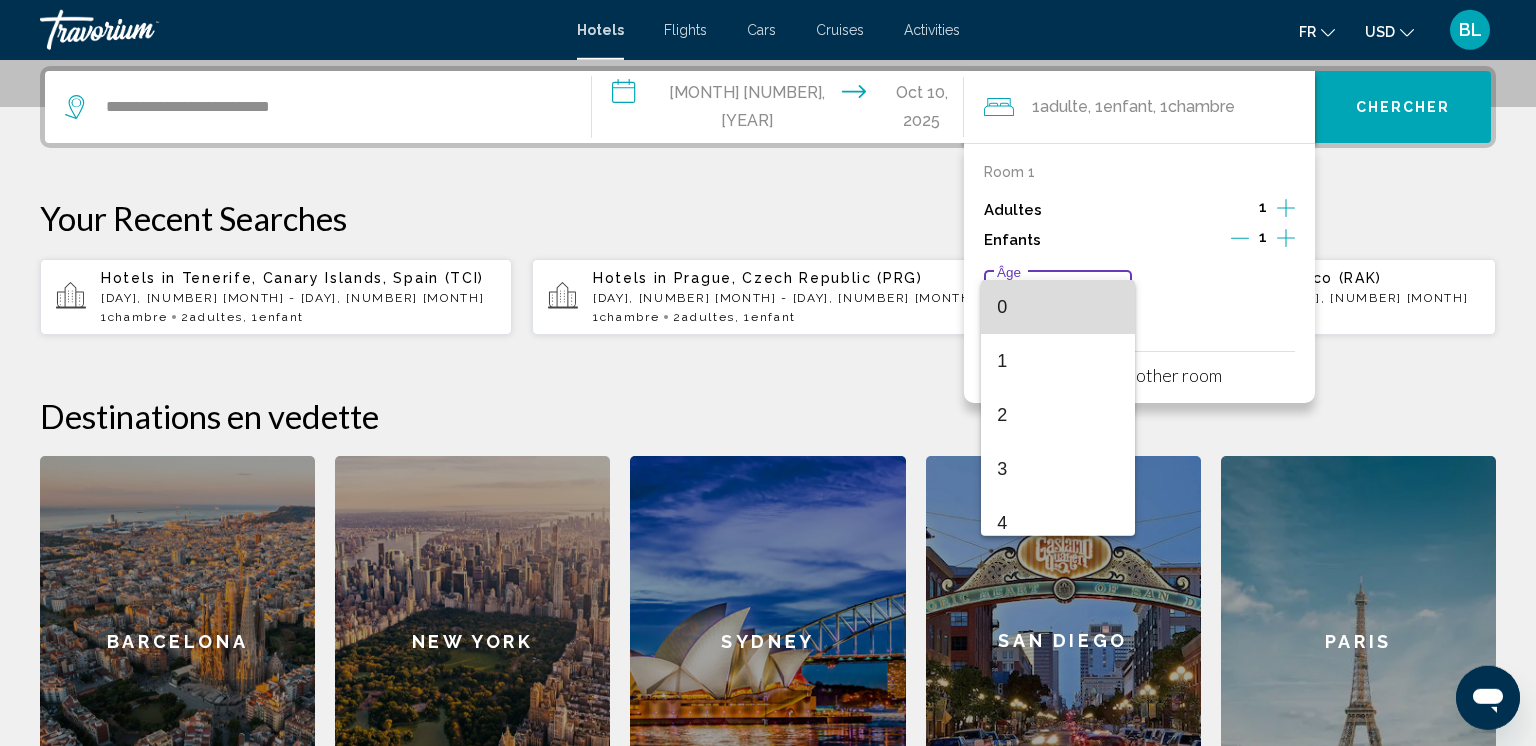 click on "0" at bounding box center [1057, 307] 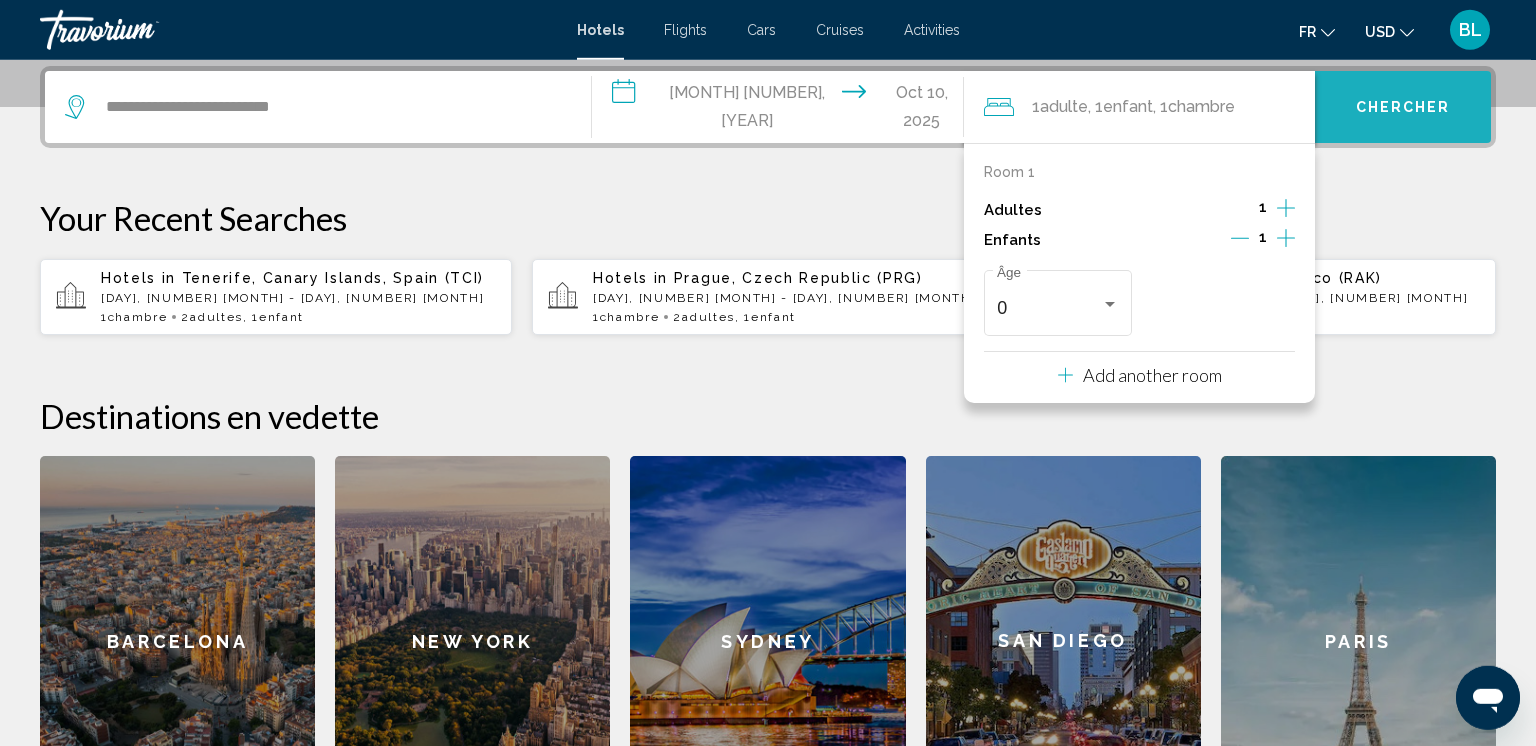 click on "Chercher" at bounding box center (1403, 107) 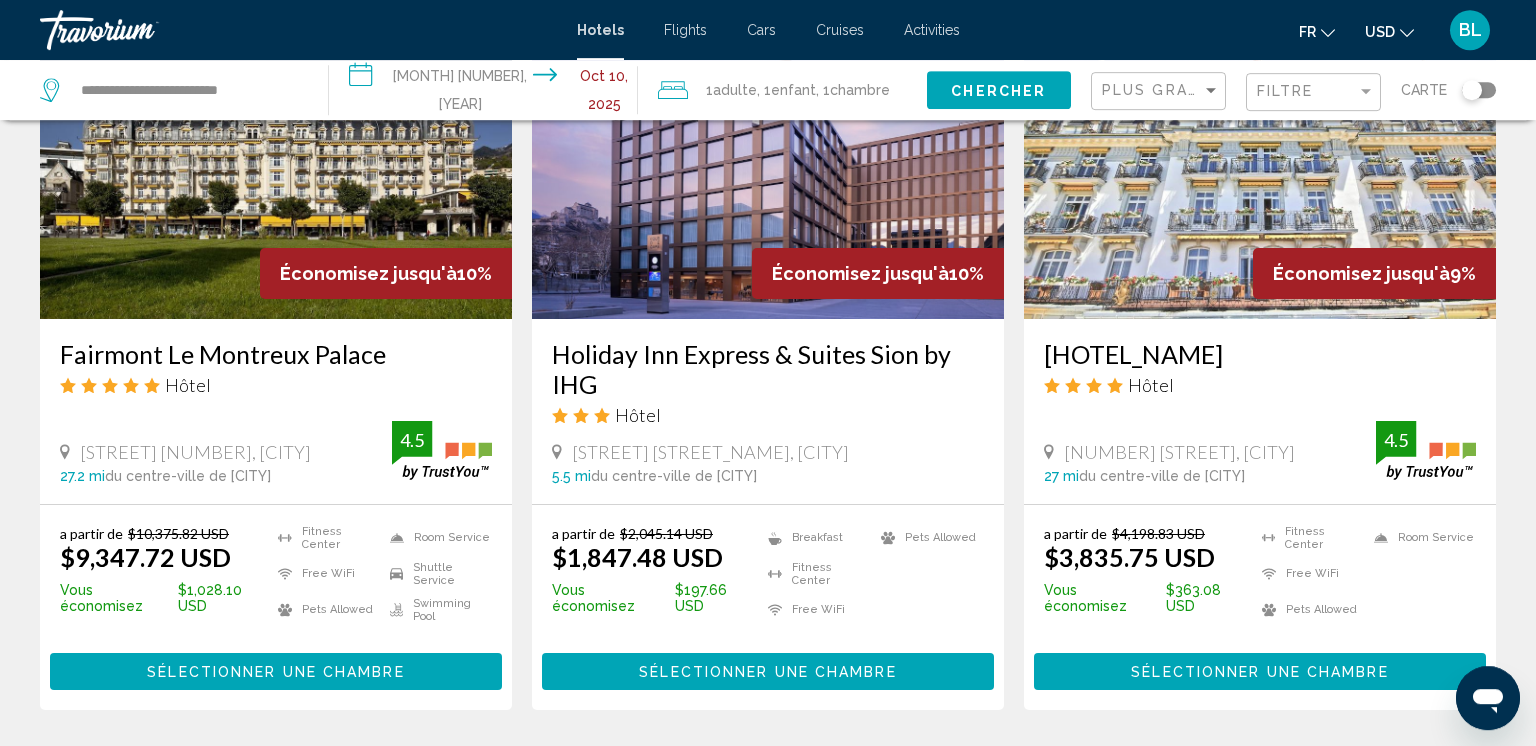 scroll, scrollTop: 2462, scrollLeft: 0, axis: vertical 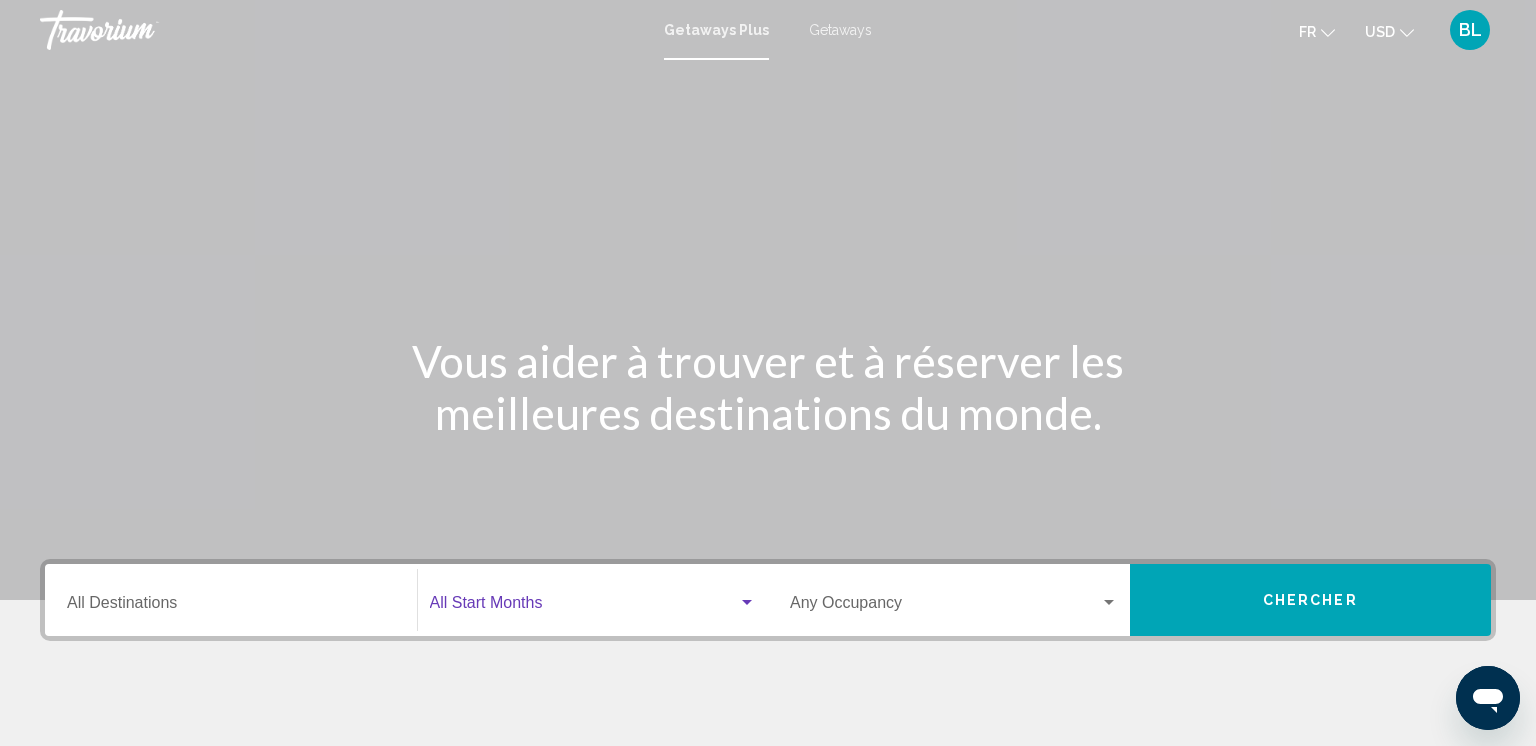 click at bounding box center [584, 607] 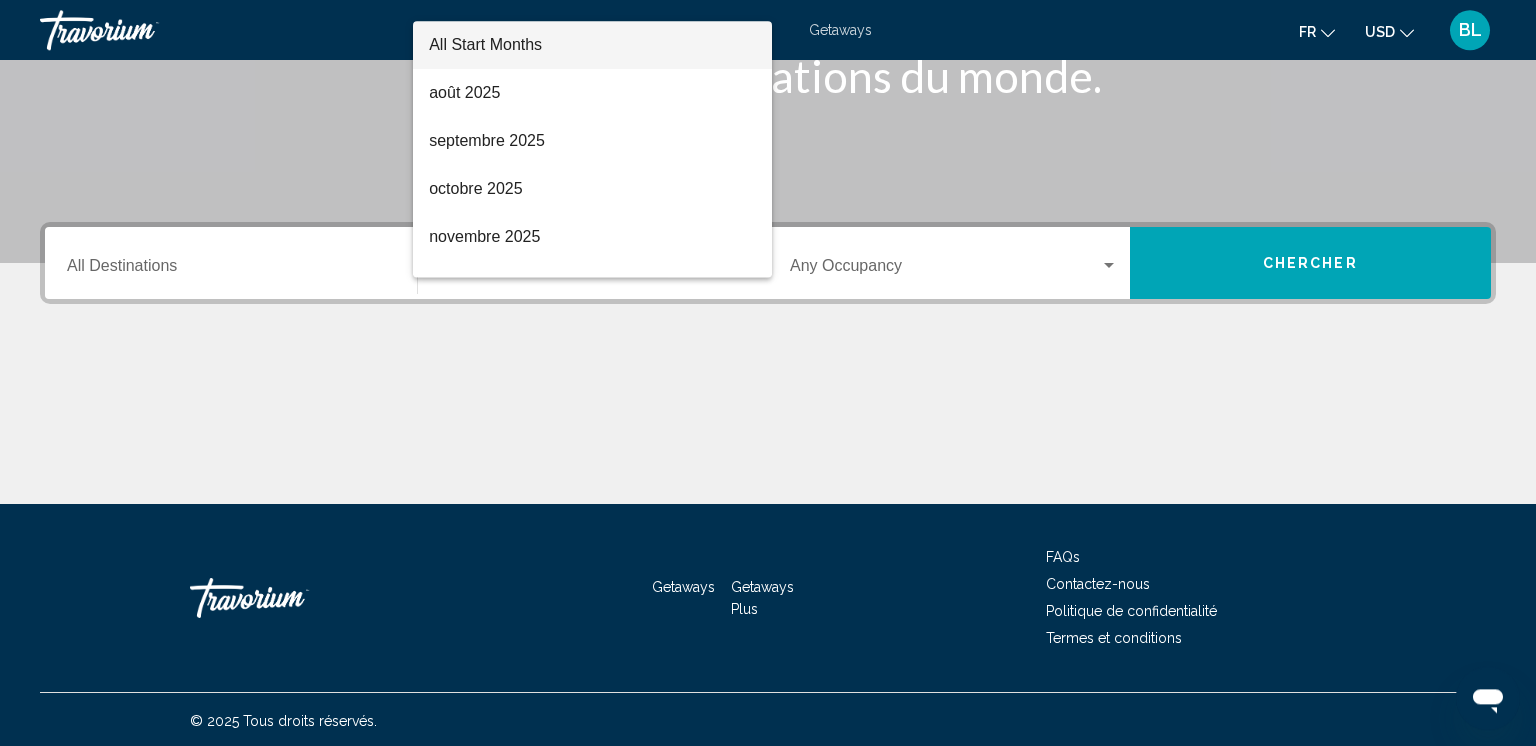 scroll, scrollTop: 340, scrollLeft: 0, axis: vertical 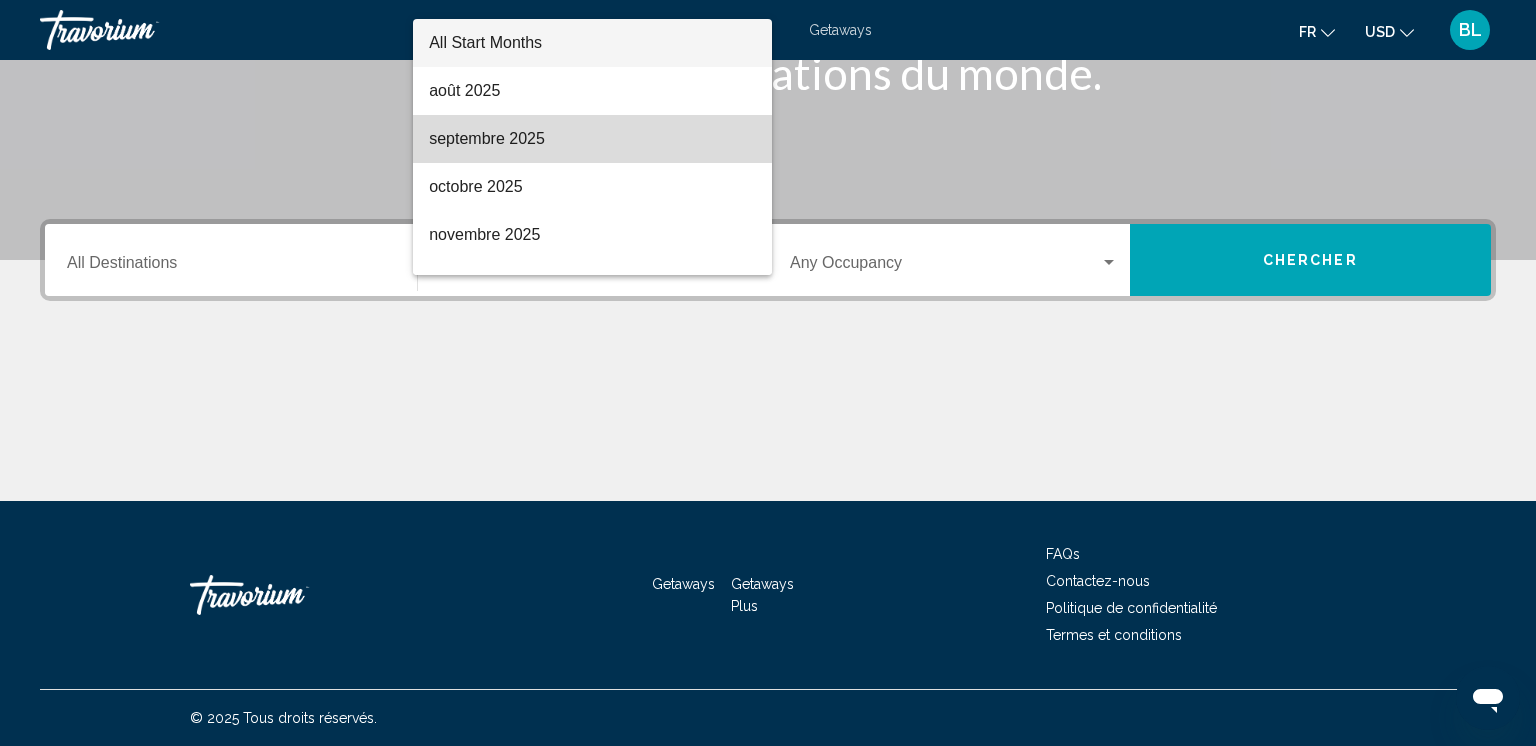 click on "septembre 2025" at bounding box center (592, 139) 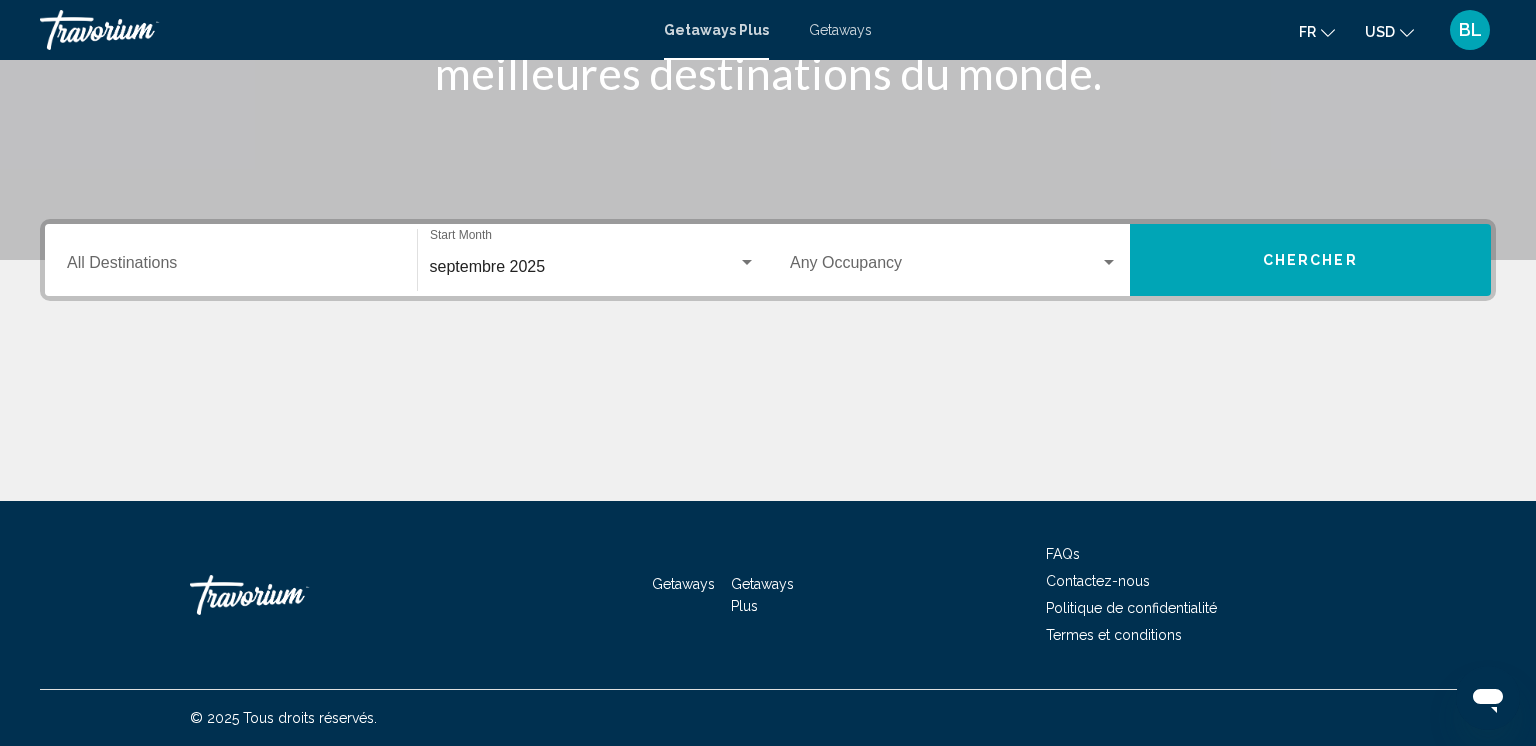 click on "Destination All Destinations" at bounding box center [231, 260] 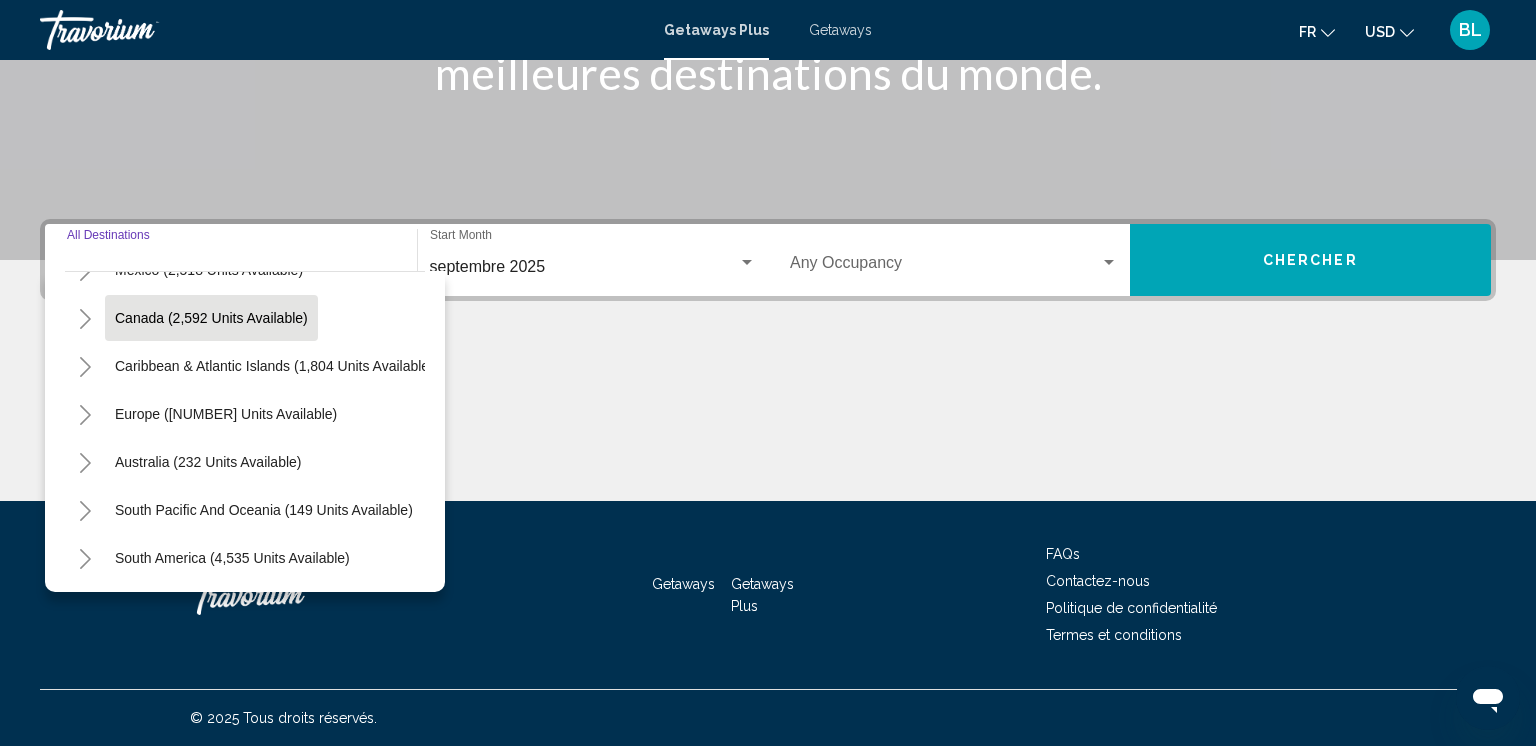 scroll, scrollTop: 133, scrollLeft: 0, axis: vertical 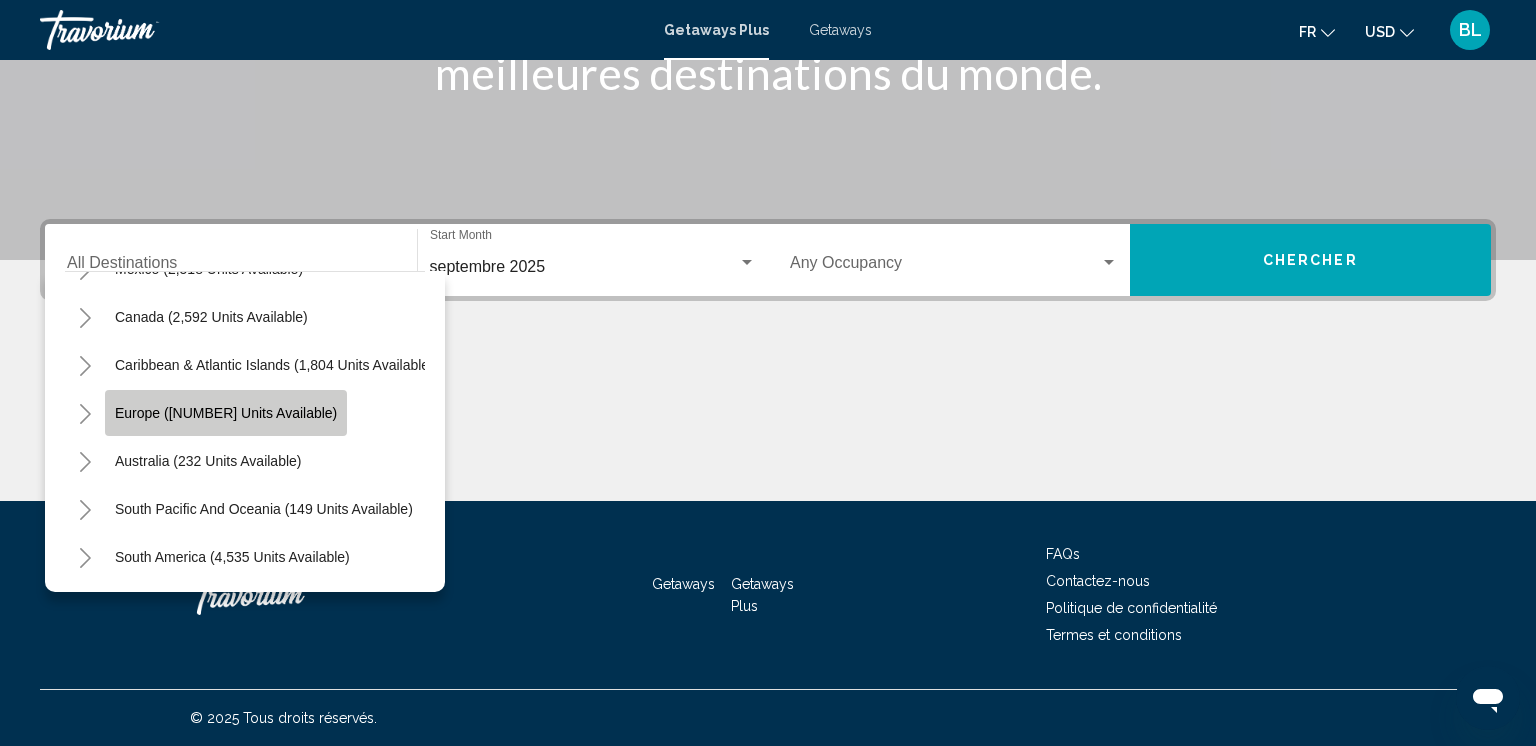 click on "Europe ([NUMBER] units available)" 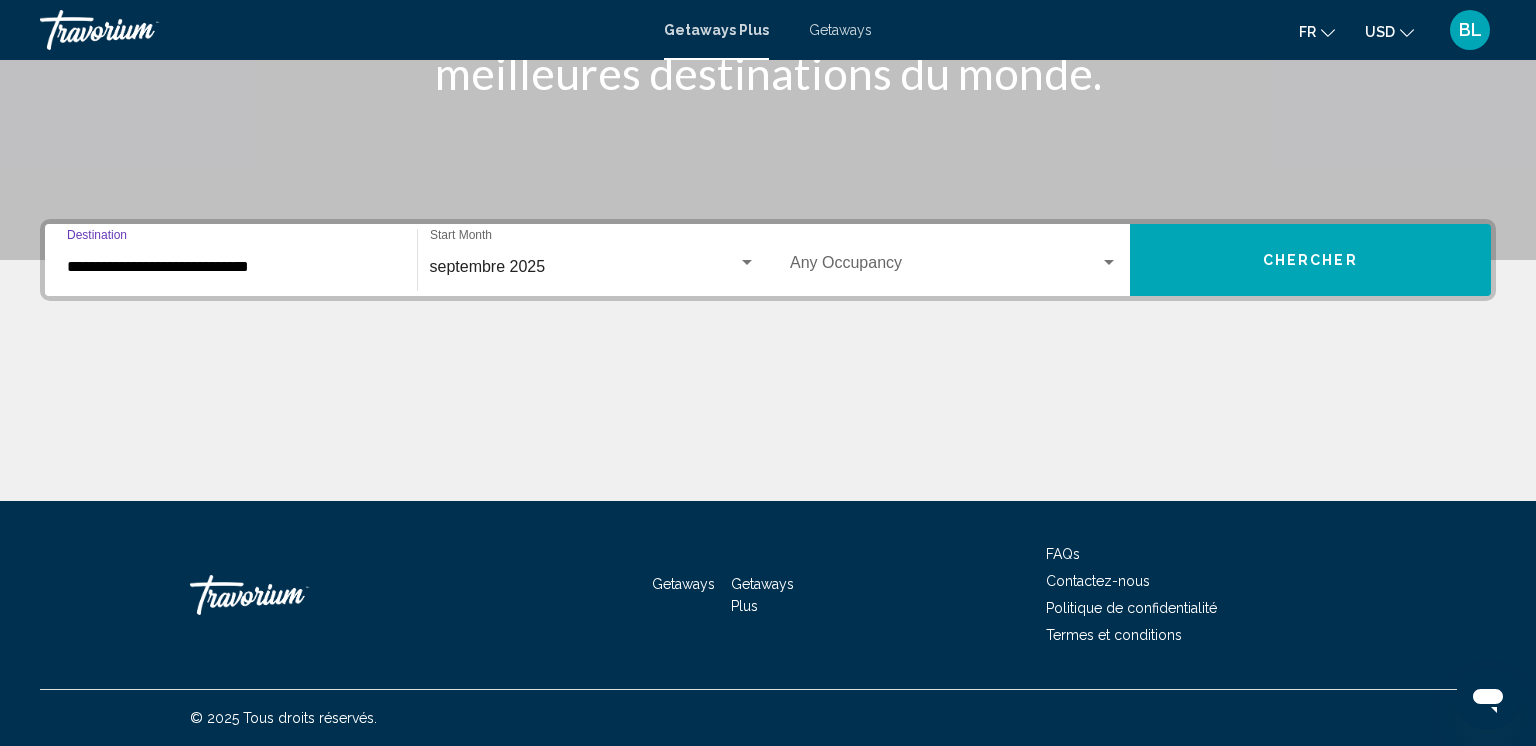 click on "Chercher" at bounding box center (1311, 260) 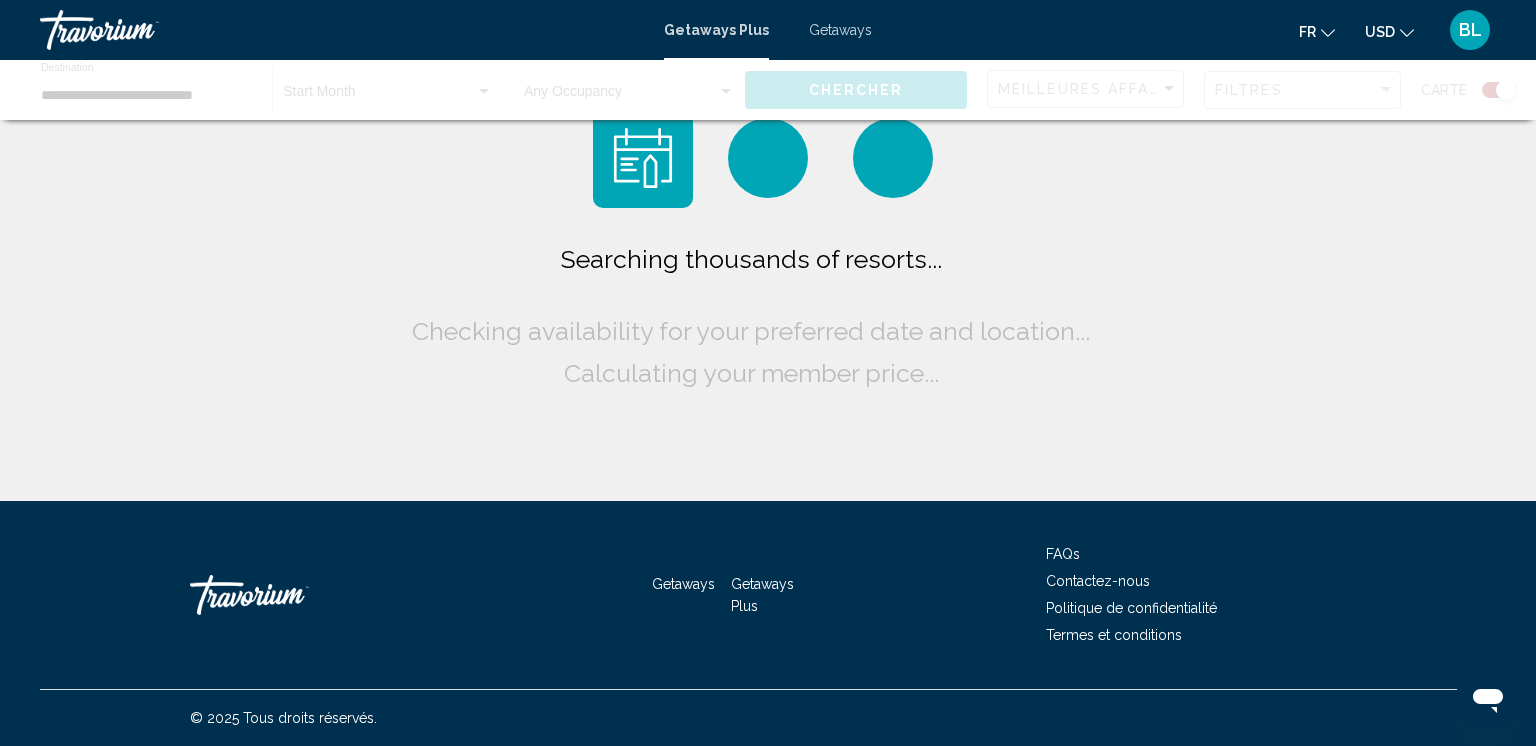 scroll, scrollTop: 0, scrollLeft: 0, axis: both 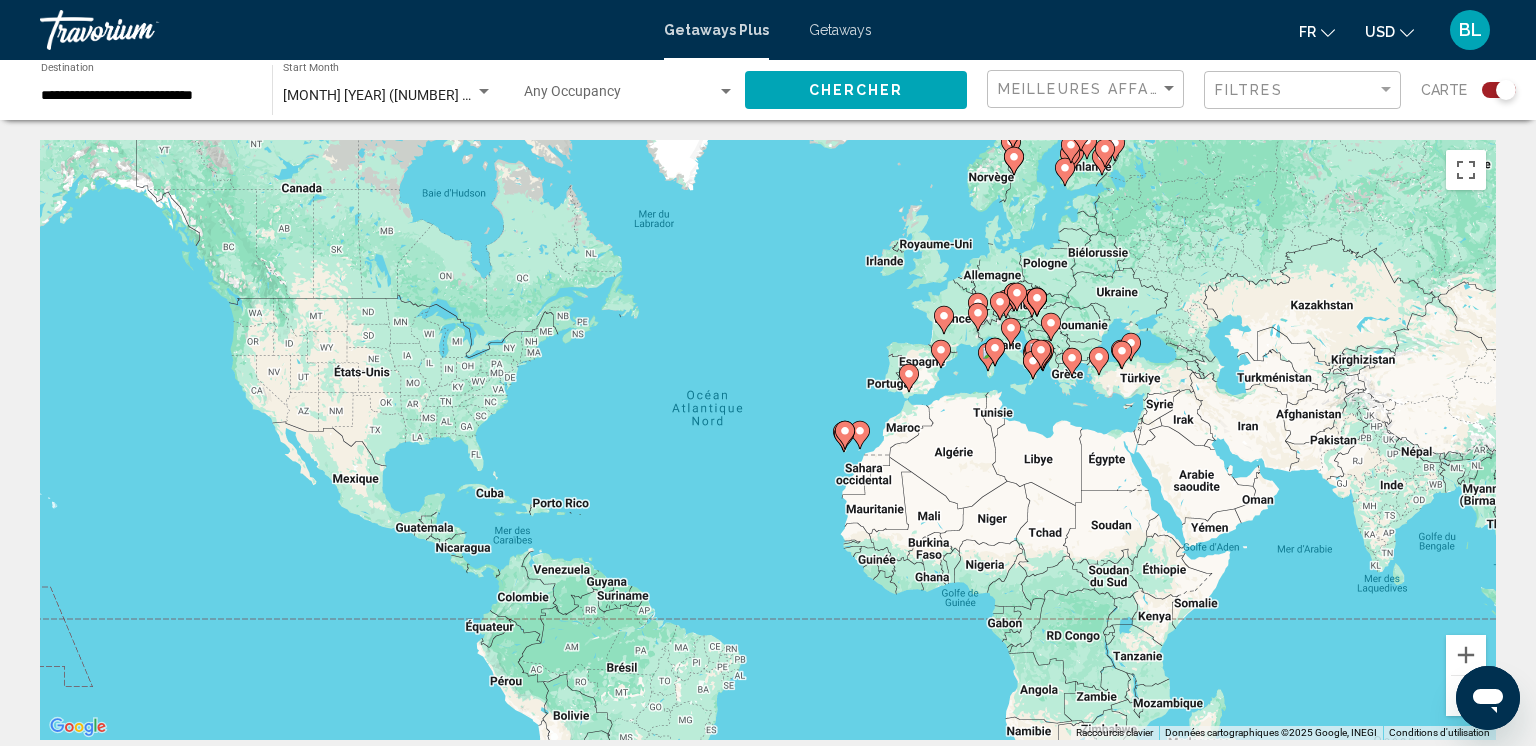 click on "Getaways" at bounding box center [840, 30] 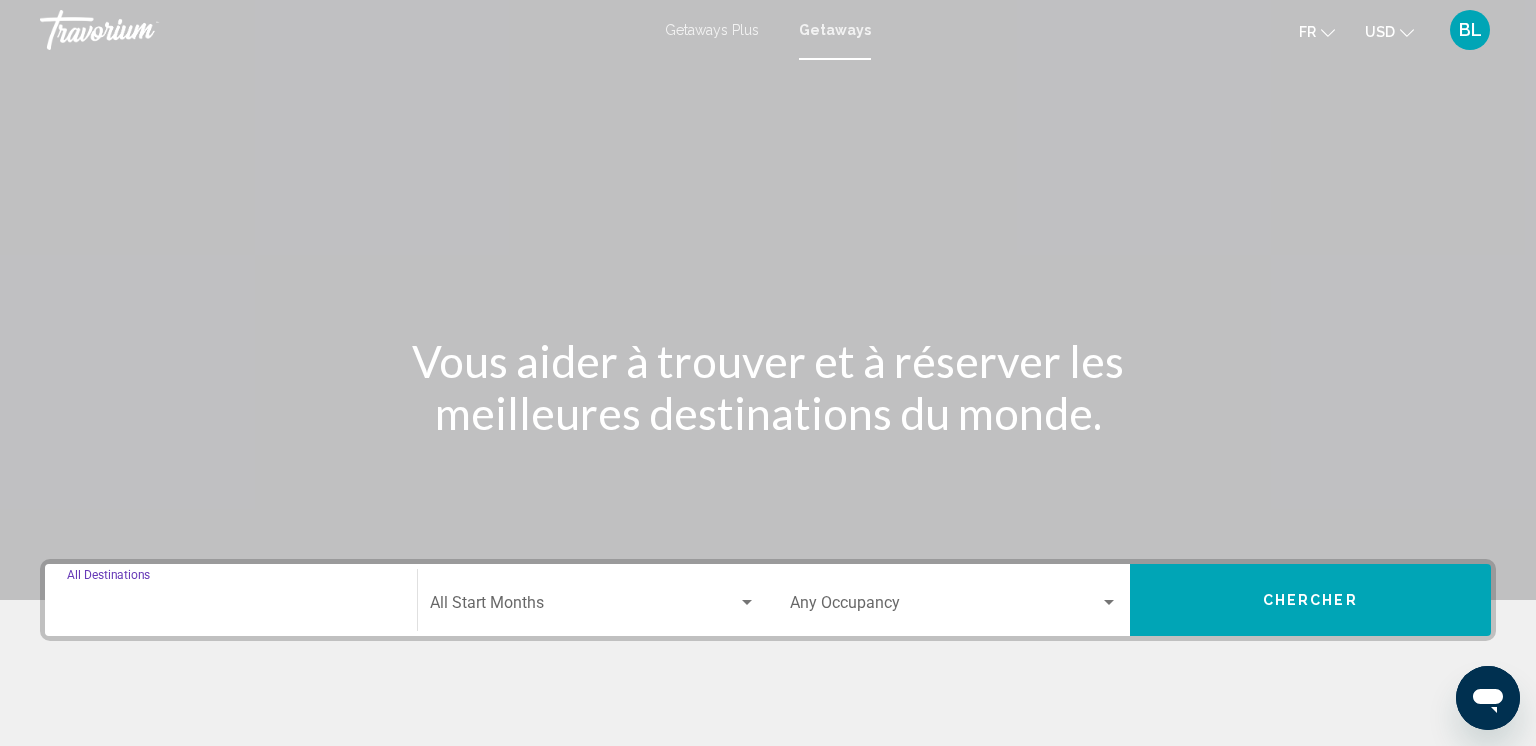 click on "Destination All Destinations" at bounding box center (231, 607) 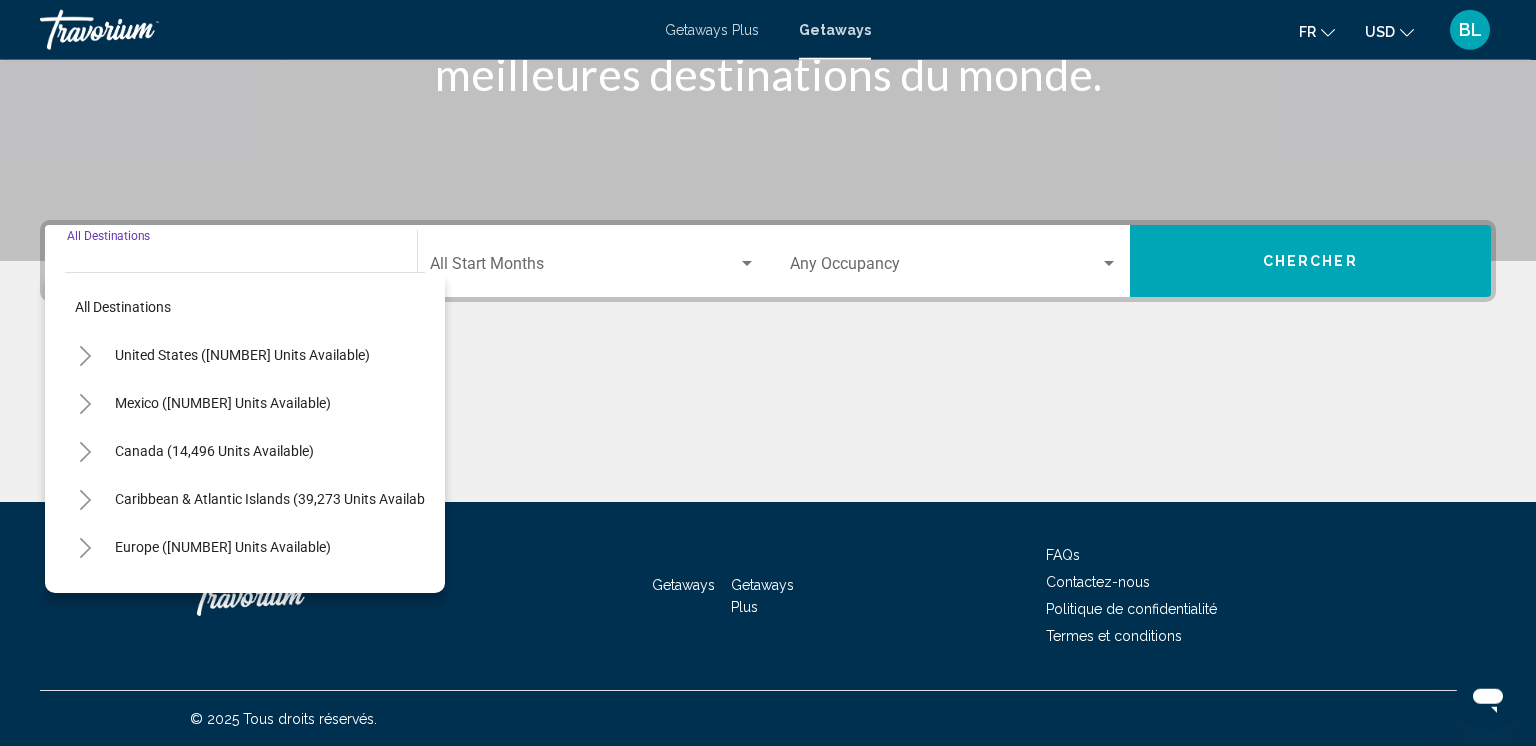 scroll, scrollTop: 340, scrollLeft: 0, axis: vertical 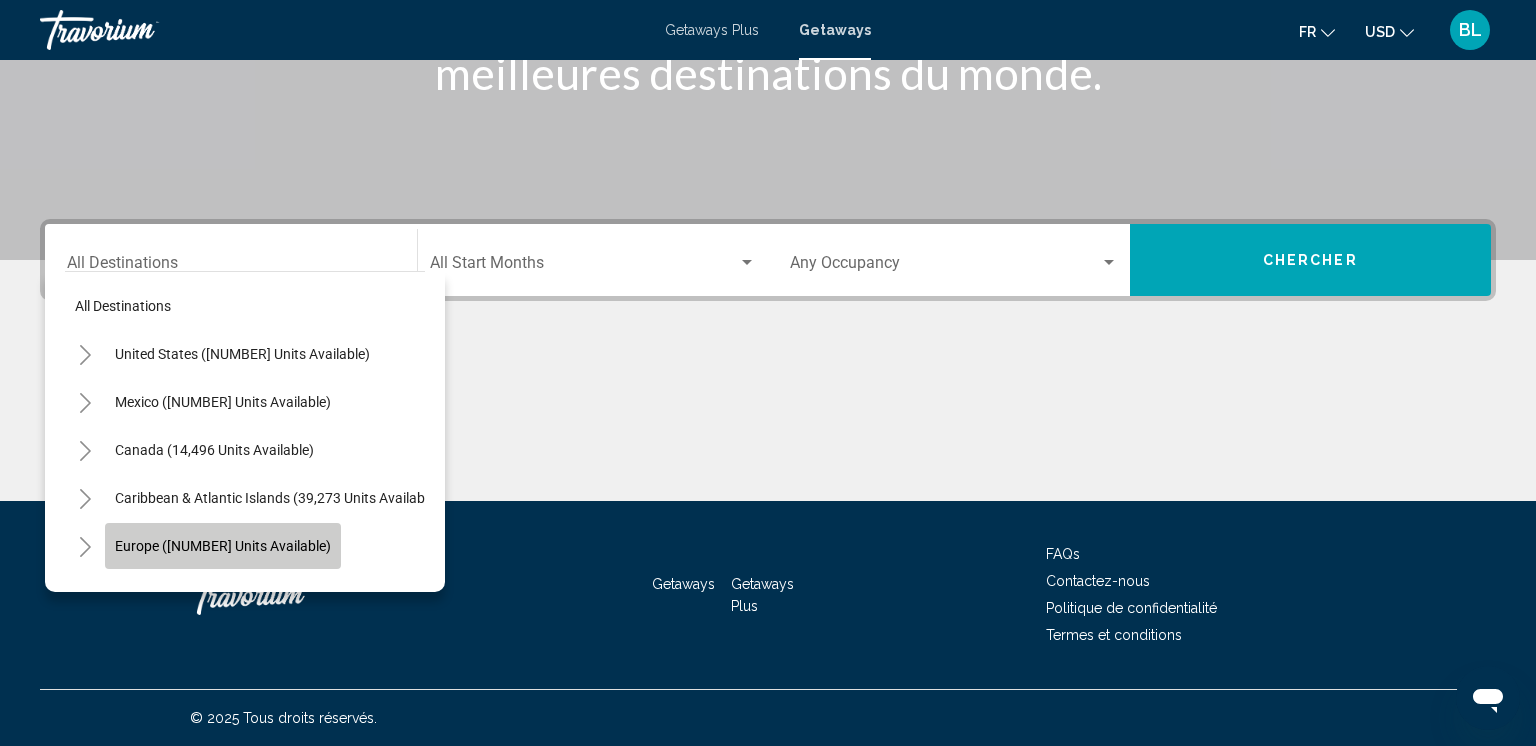 click on "Europe ([NUMBER] units available)" 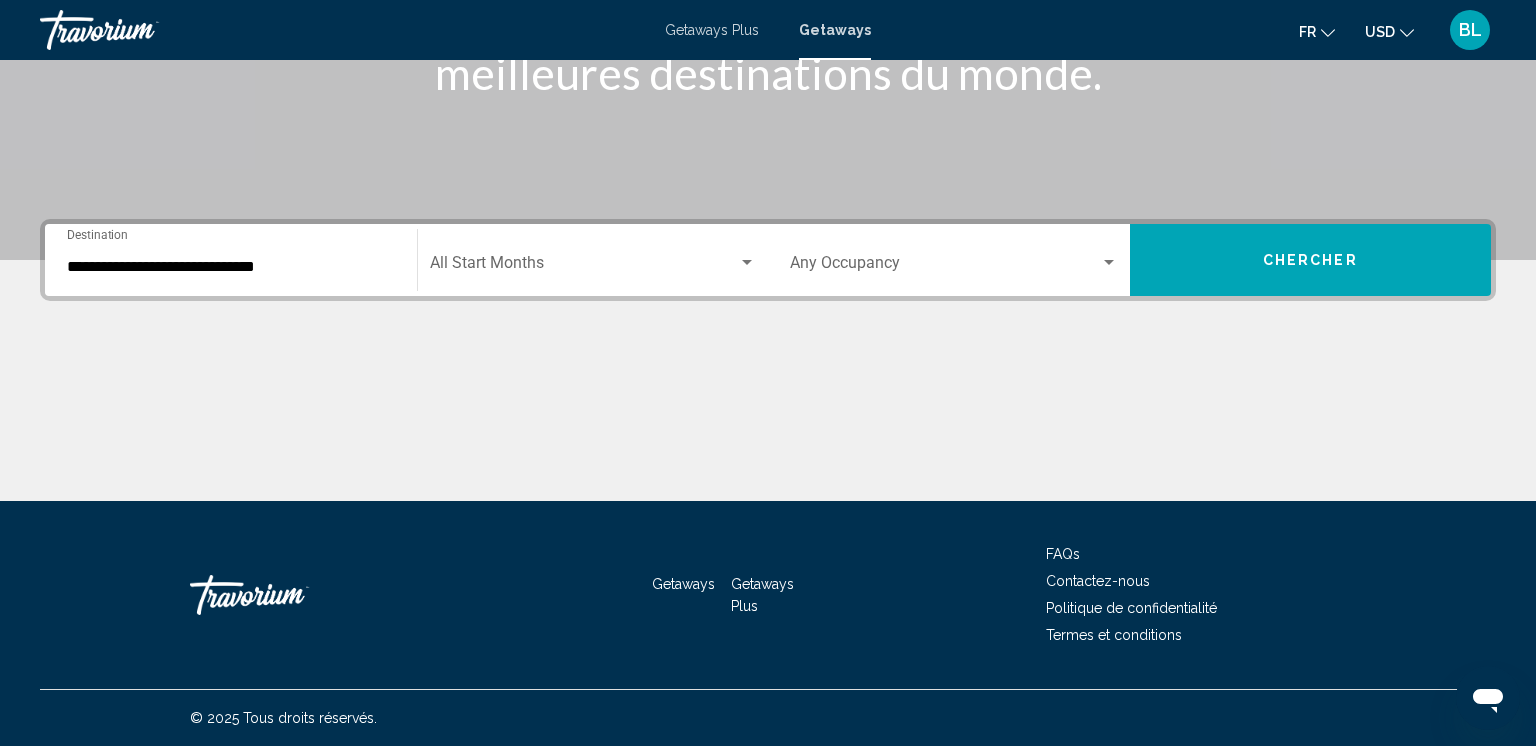 click on "Start Month All Start Months" 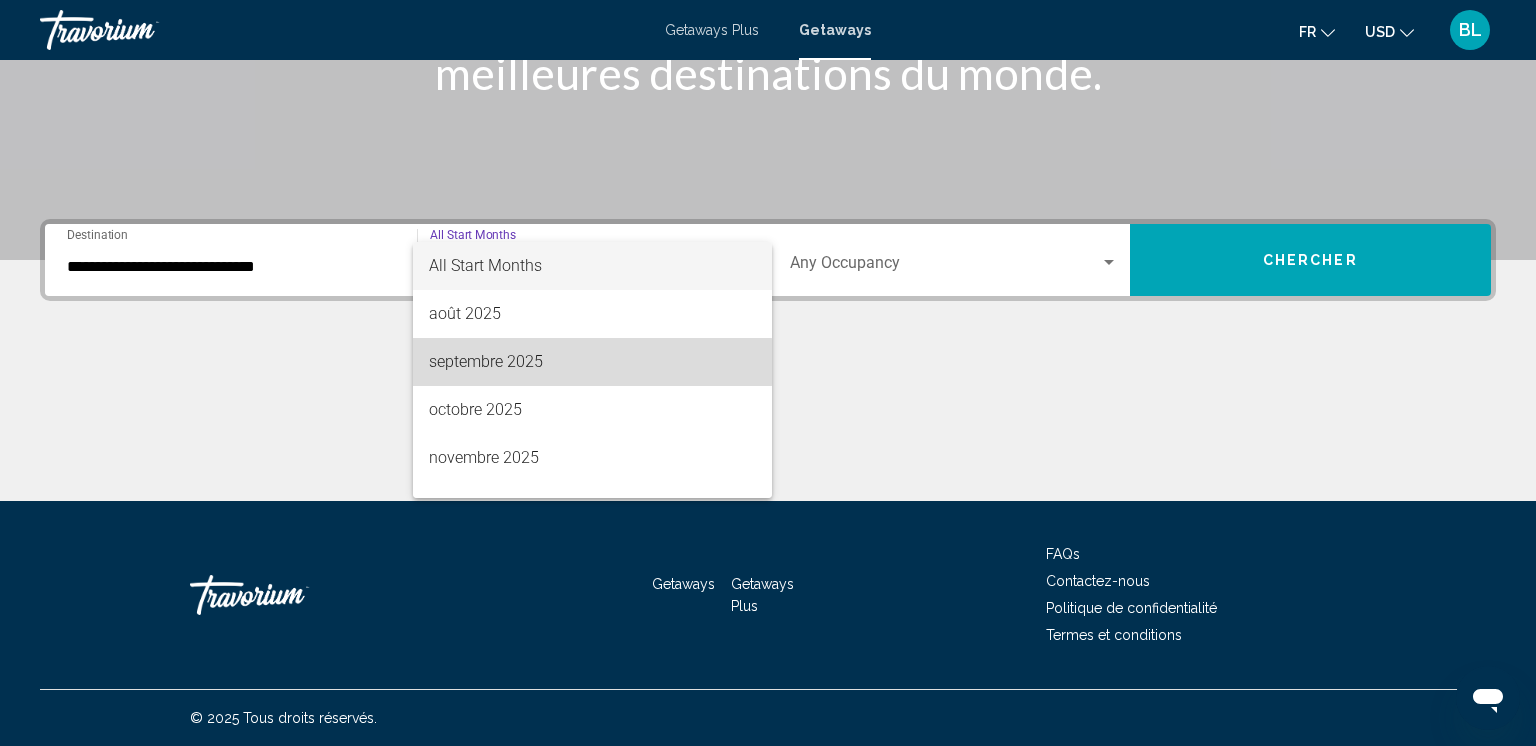 click on "septembre 2025" at bounding box center [592, 362] 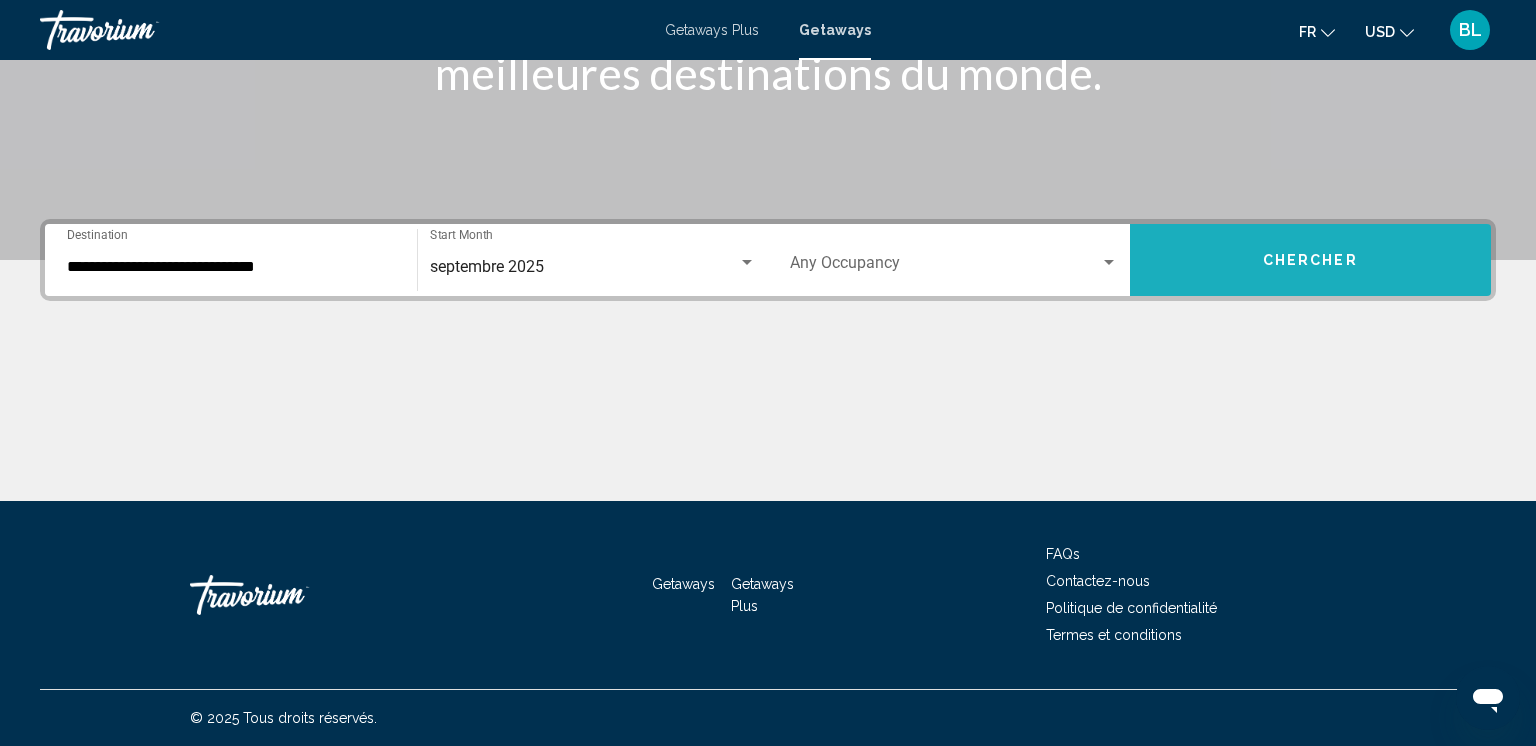 click on "Chercher" at bounding box center (1310, 261) 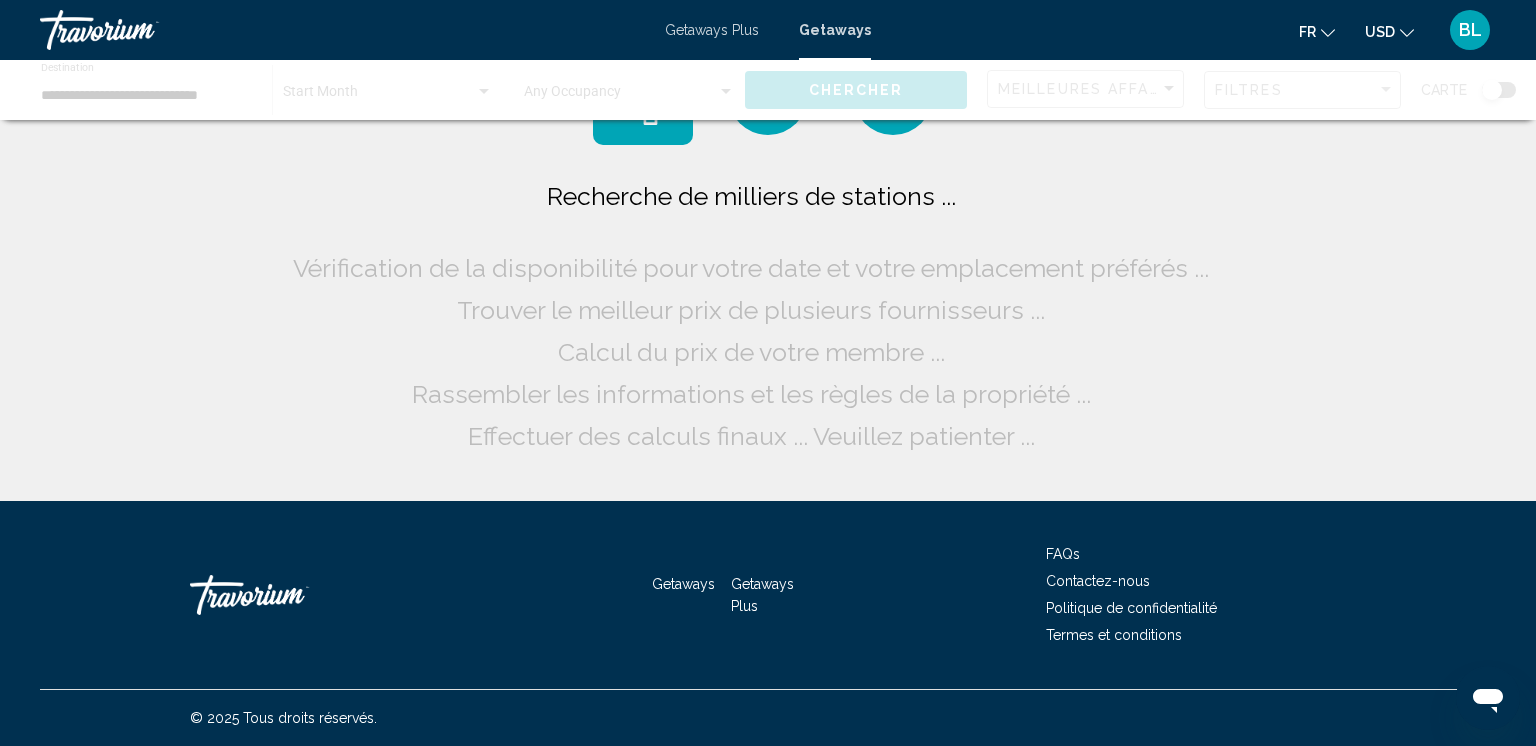 scroll, scrollTop: 0, scrollLeft: 0, axis: both 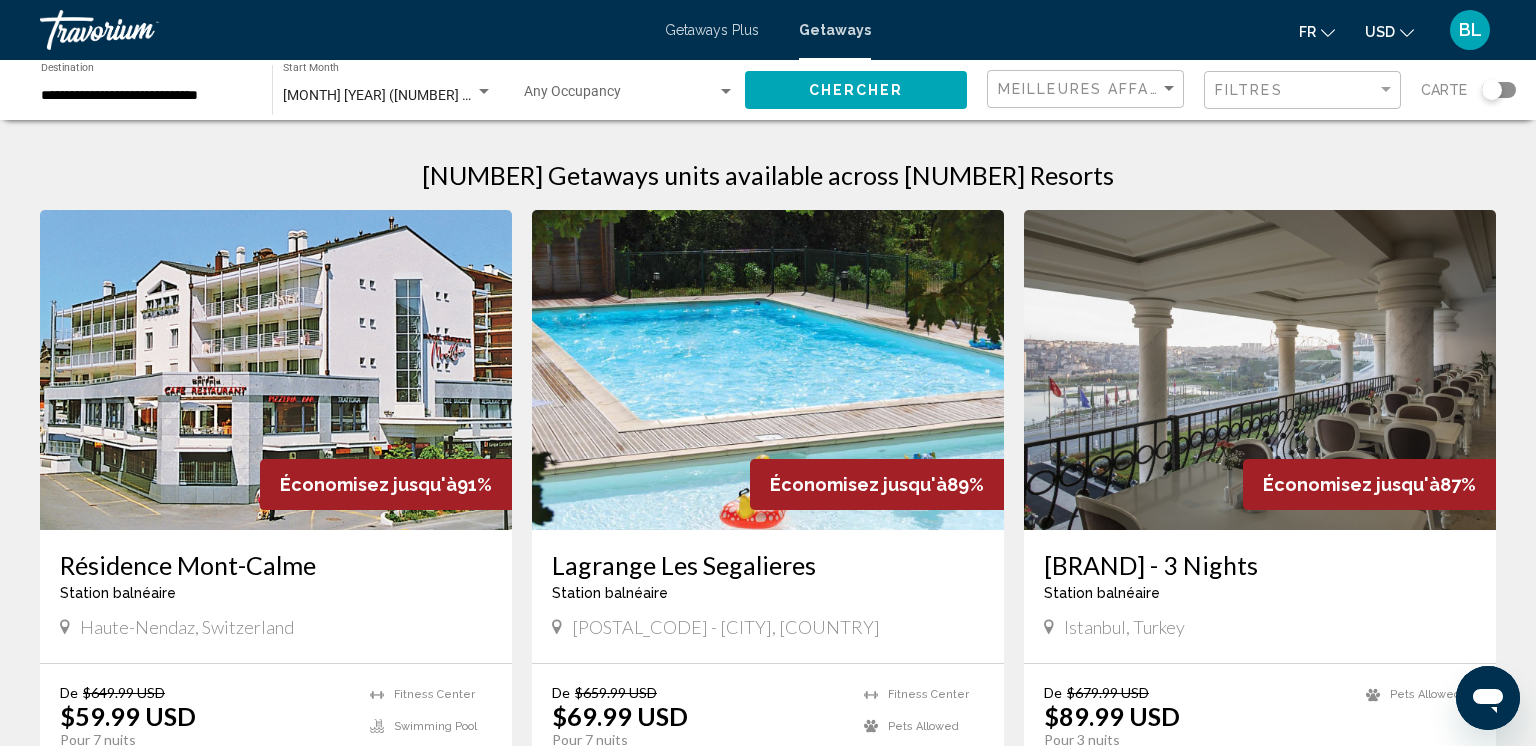 click at bounding box center (276, 370) 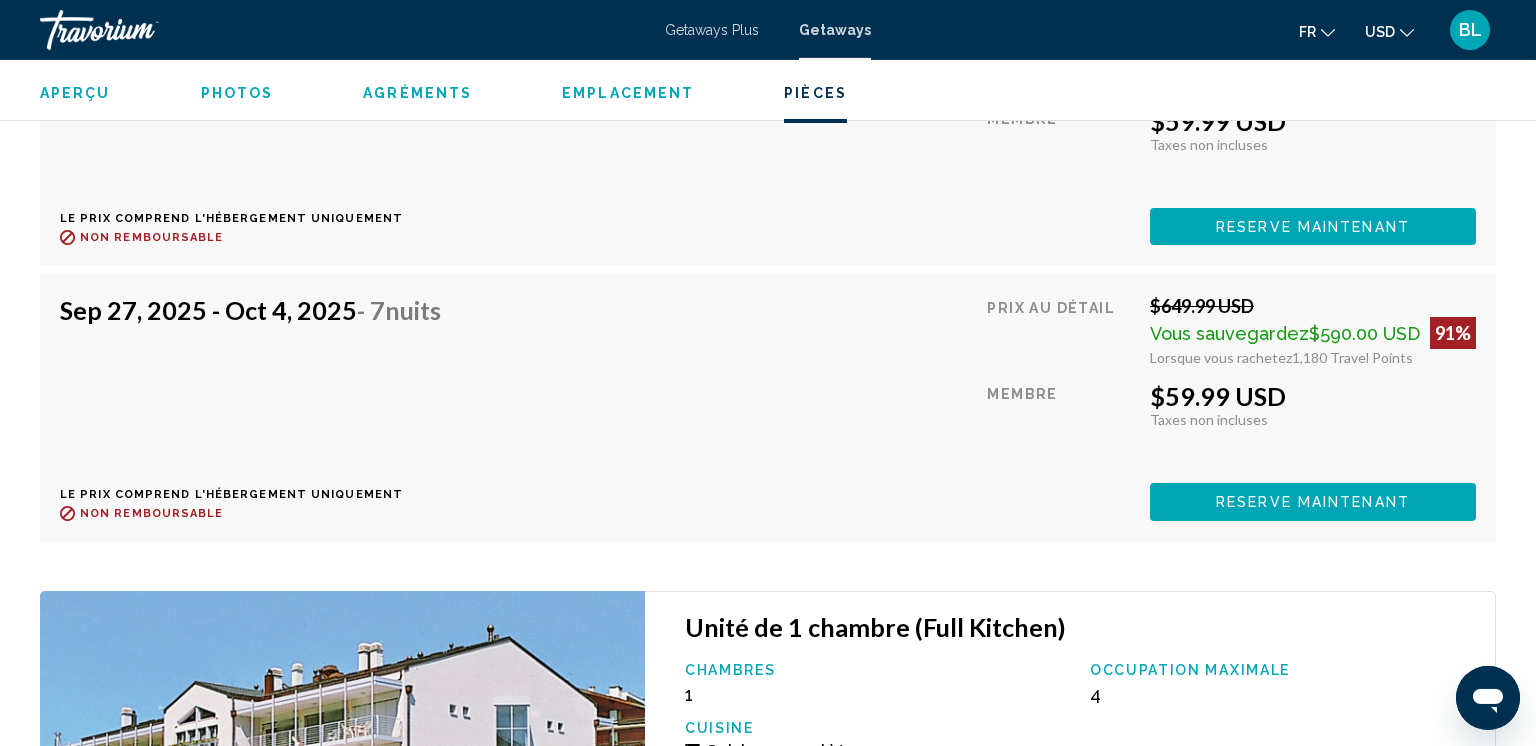 scroll, scrollTop: 4974, scrollLeft: 0, axis: vertical 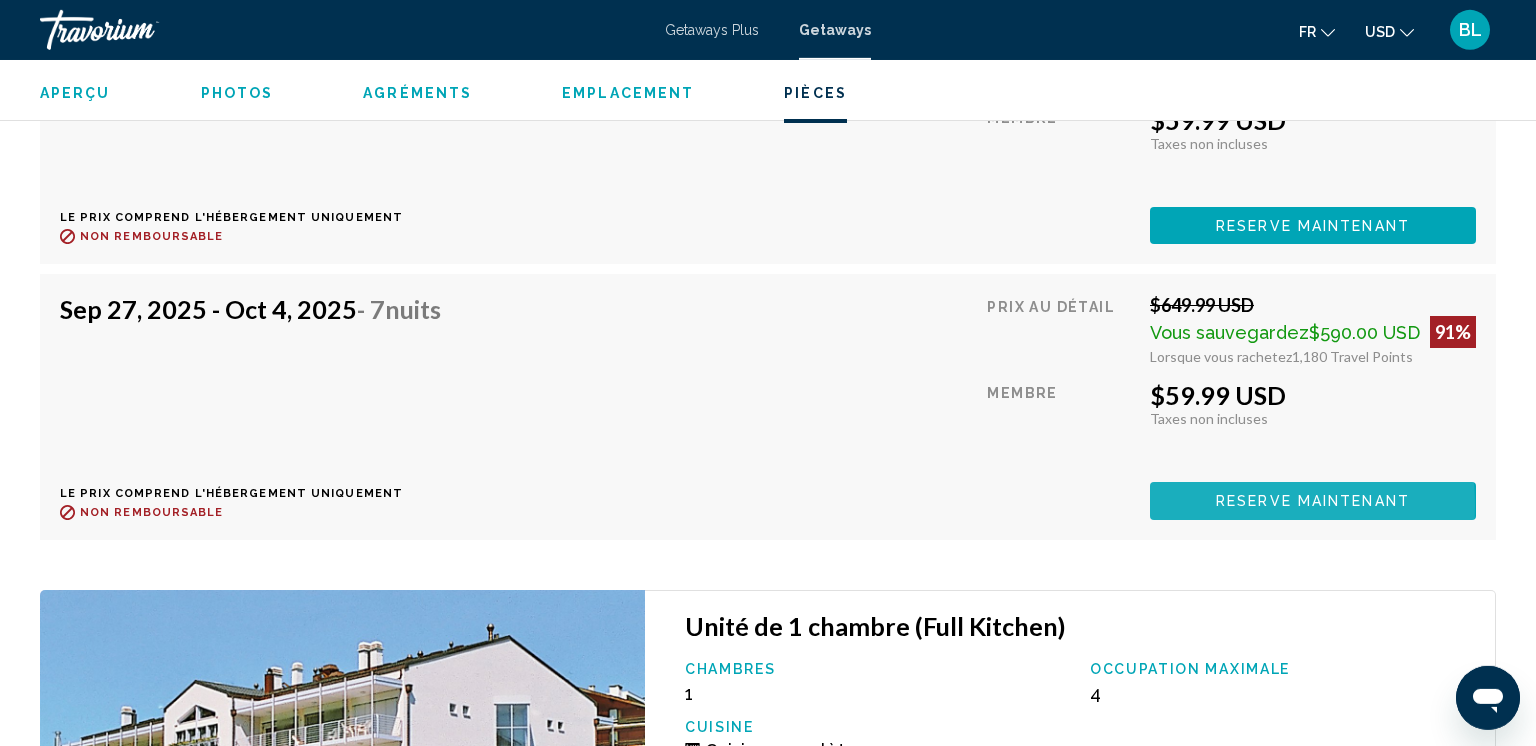 click on "Reserve maintenant" at bounding box center [1313, 500] 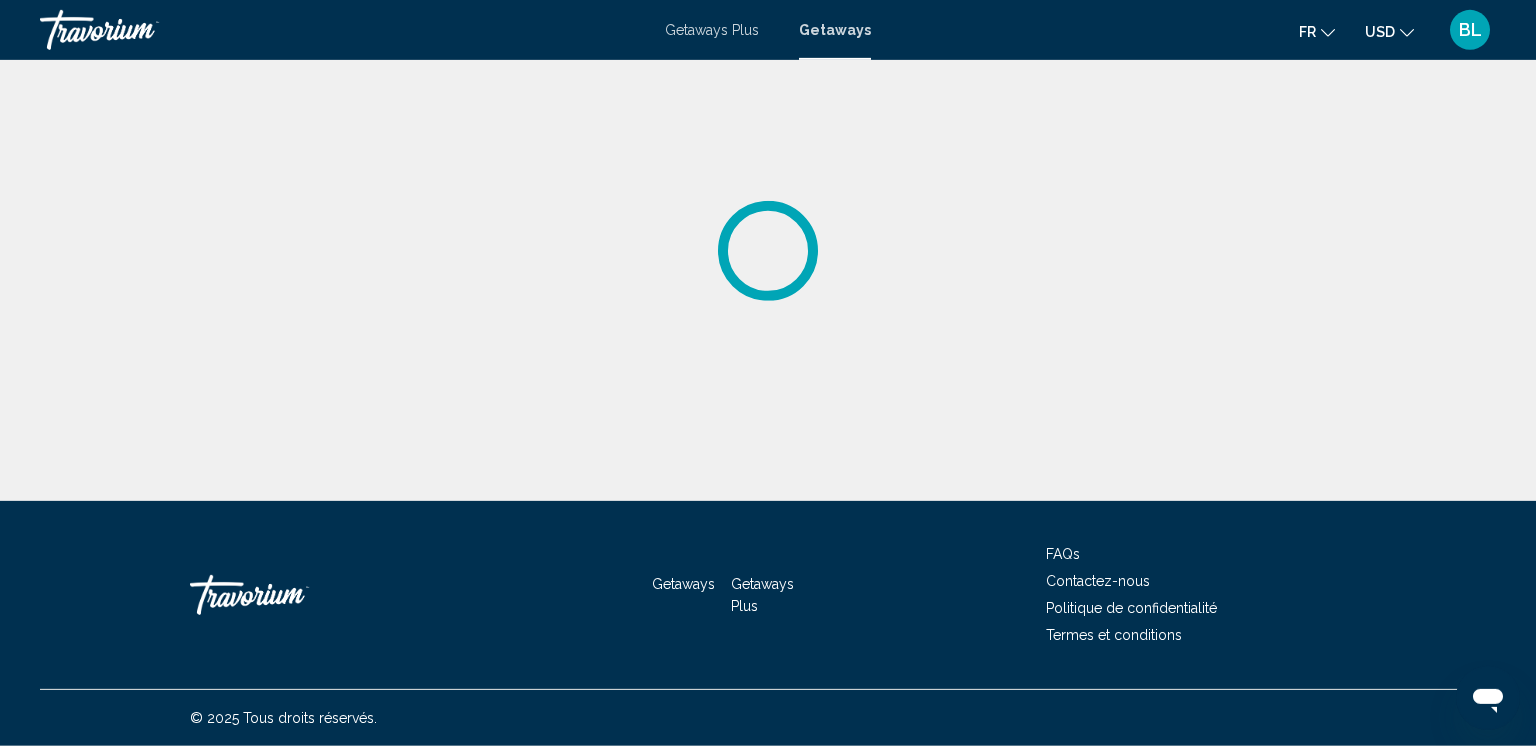scroll, scrollTop: 0, scrollLeft: 0, axis: both 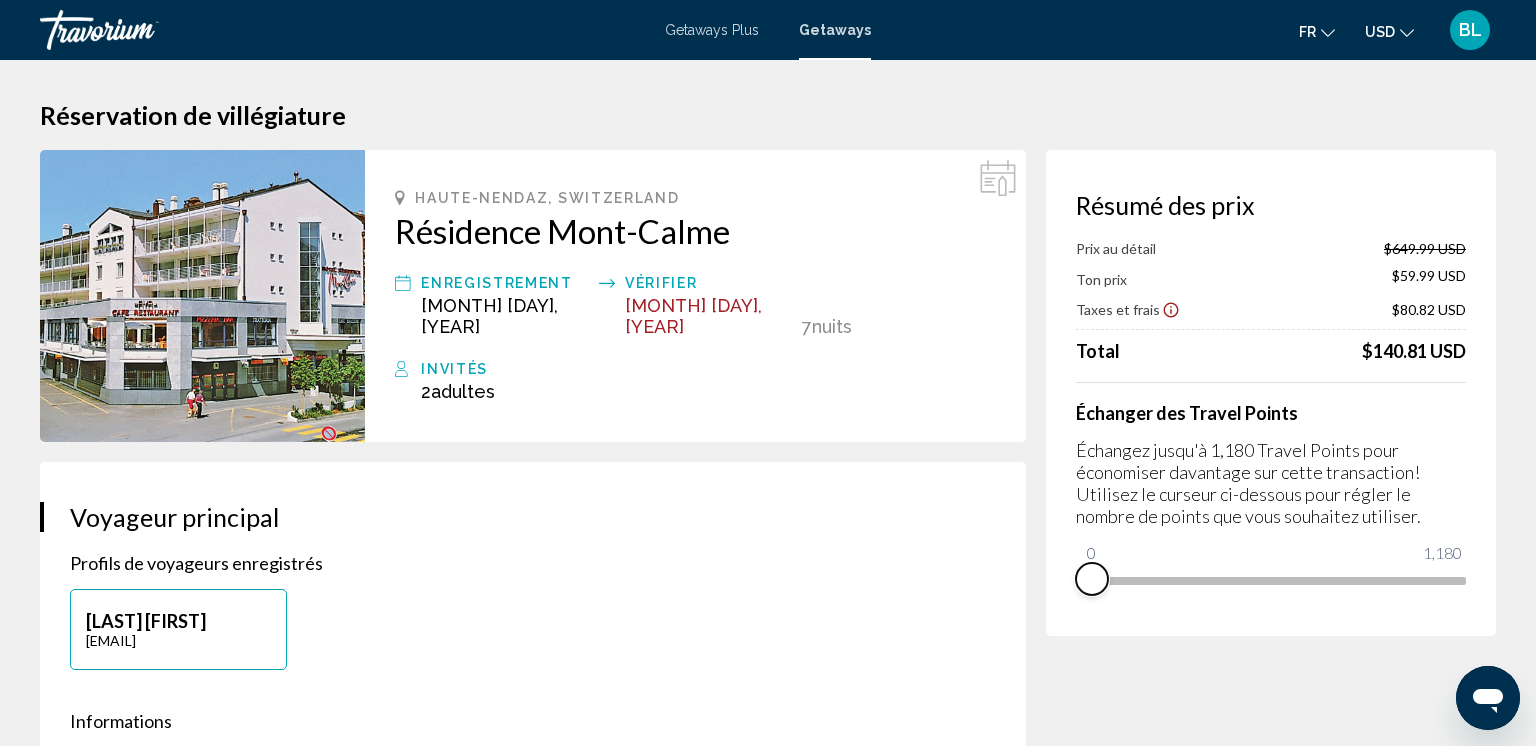 drag, startPoint x: 1453, startPoint y: 613, endPoint x: 1078, endPoint y: 570, distance: 377.45728 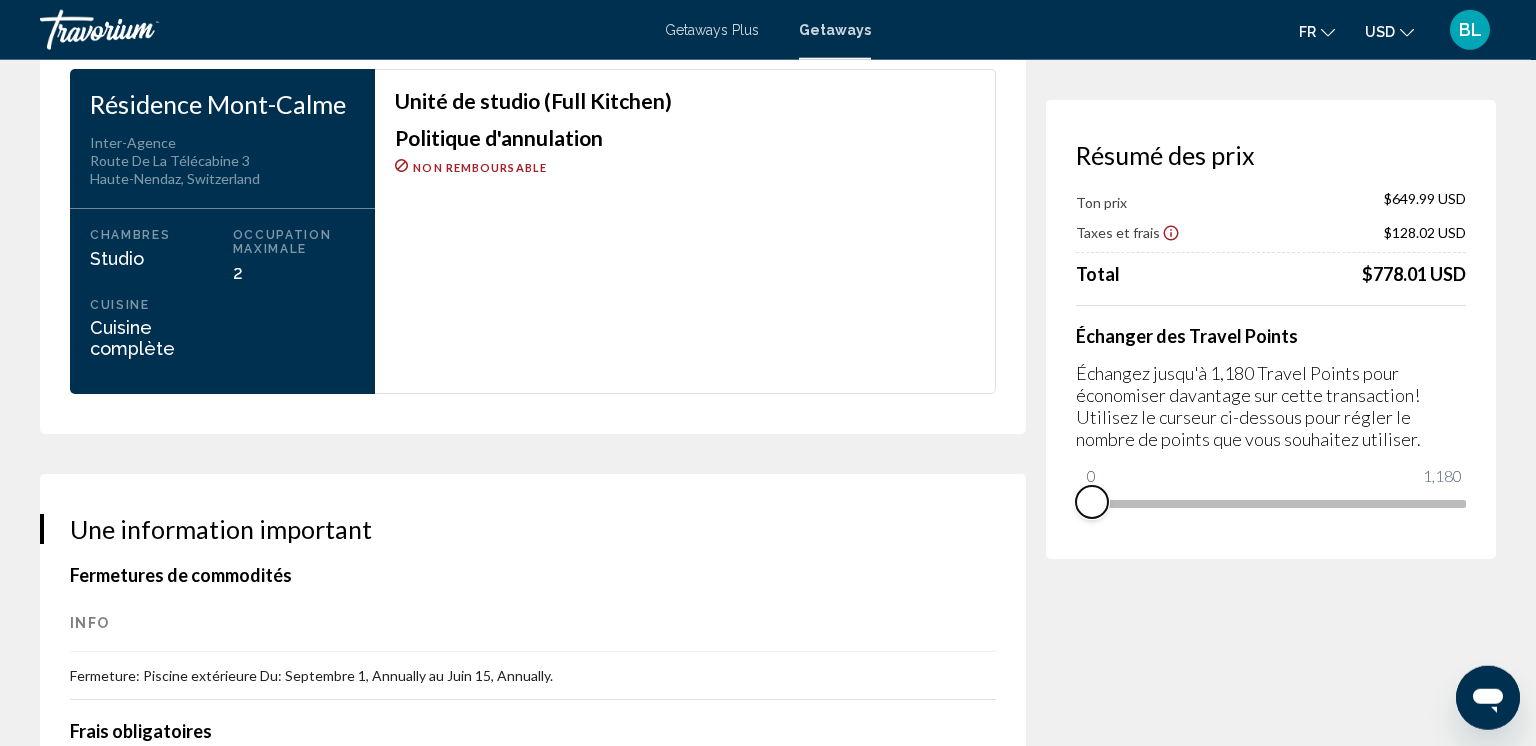 scroll, scrollTop: 2612, scrollLeft: 0, axis: vertical 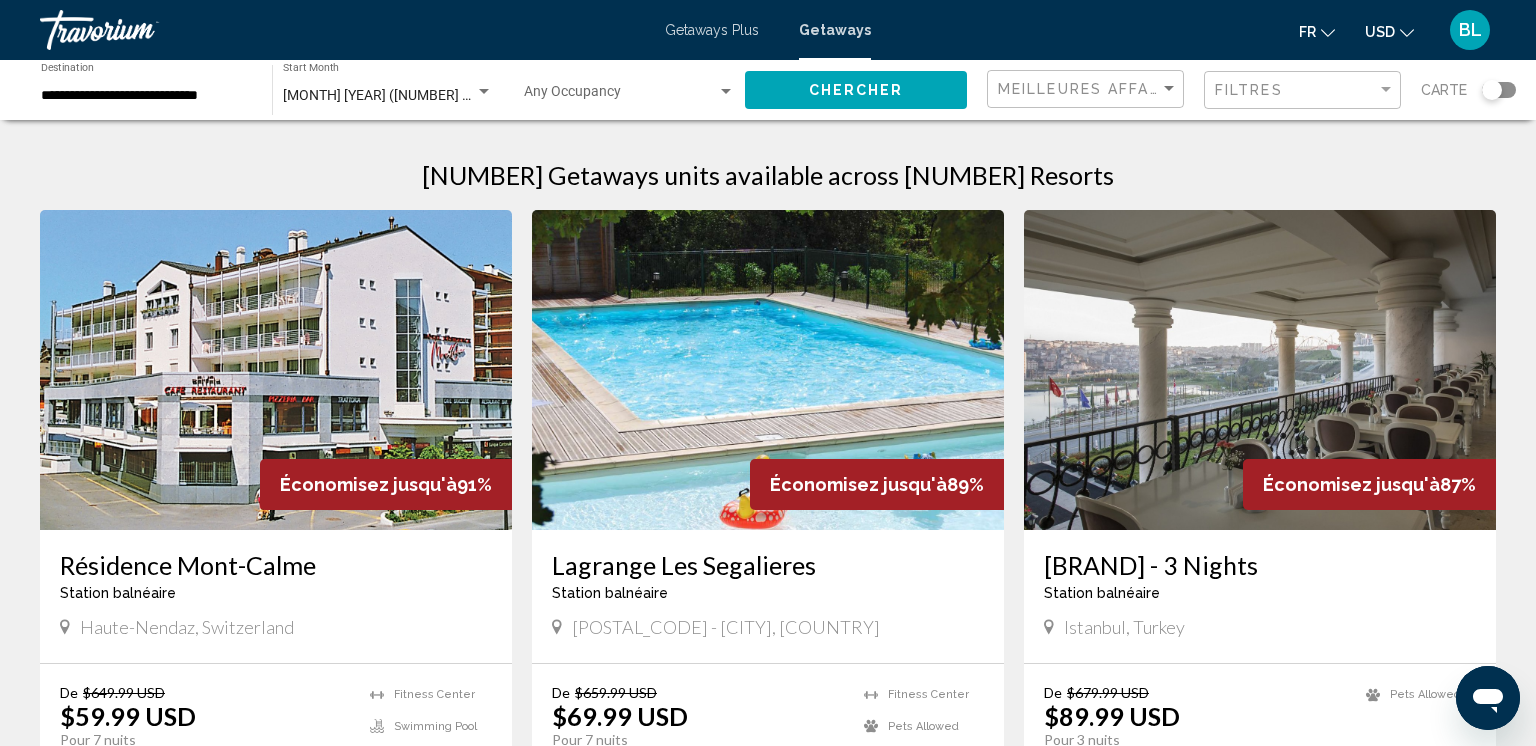 click on "[MONTH] [YEAR] ([NUMBER] units available) Start Month All Start Months" 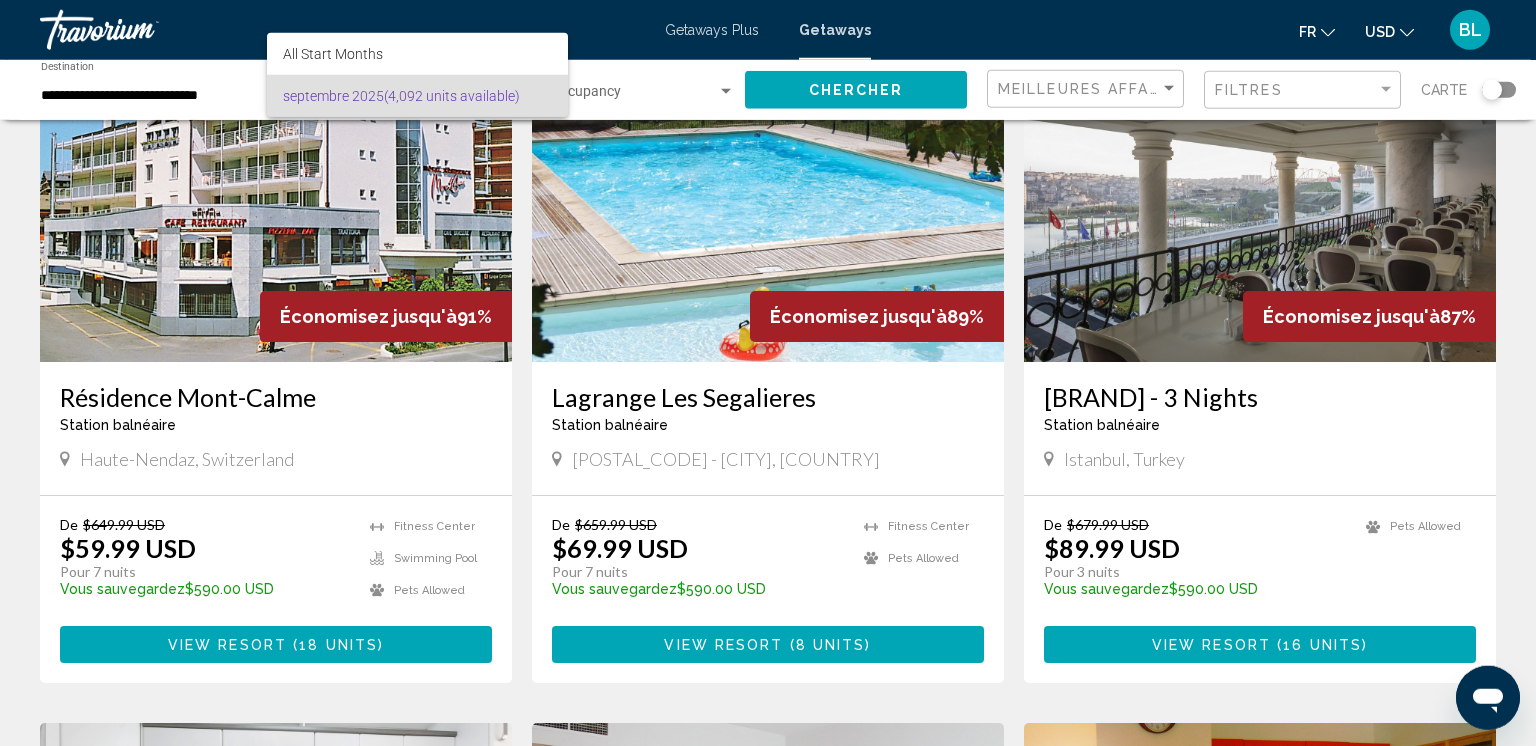 scroll, scrollTop: 175, scrollLeft: 0, axis: vertical 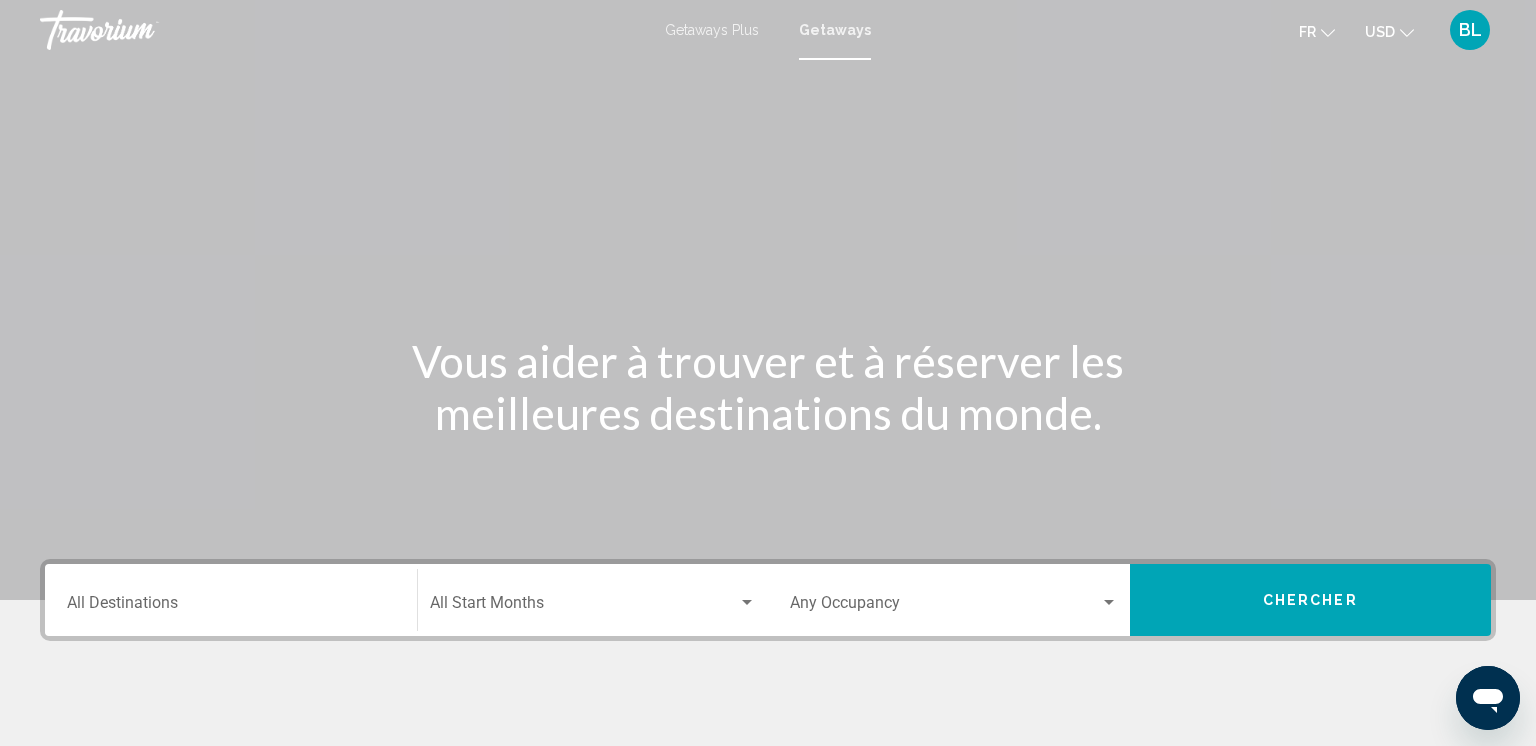 click on "Start Month All Start Months" 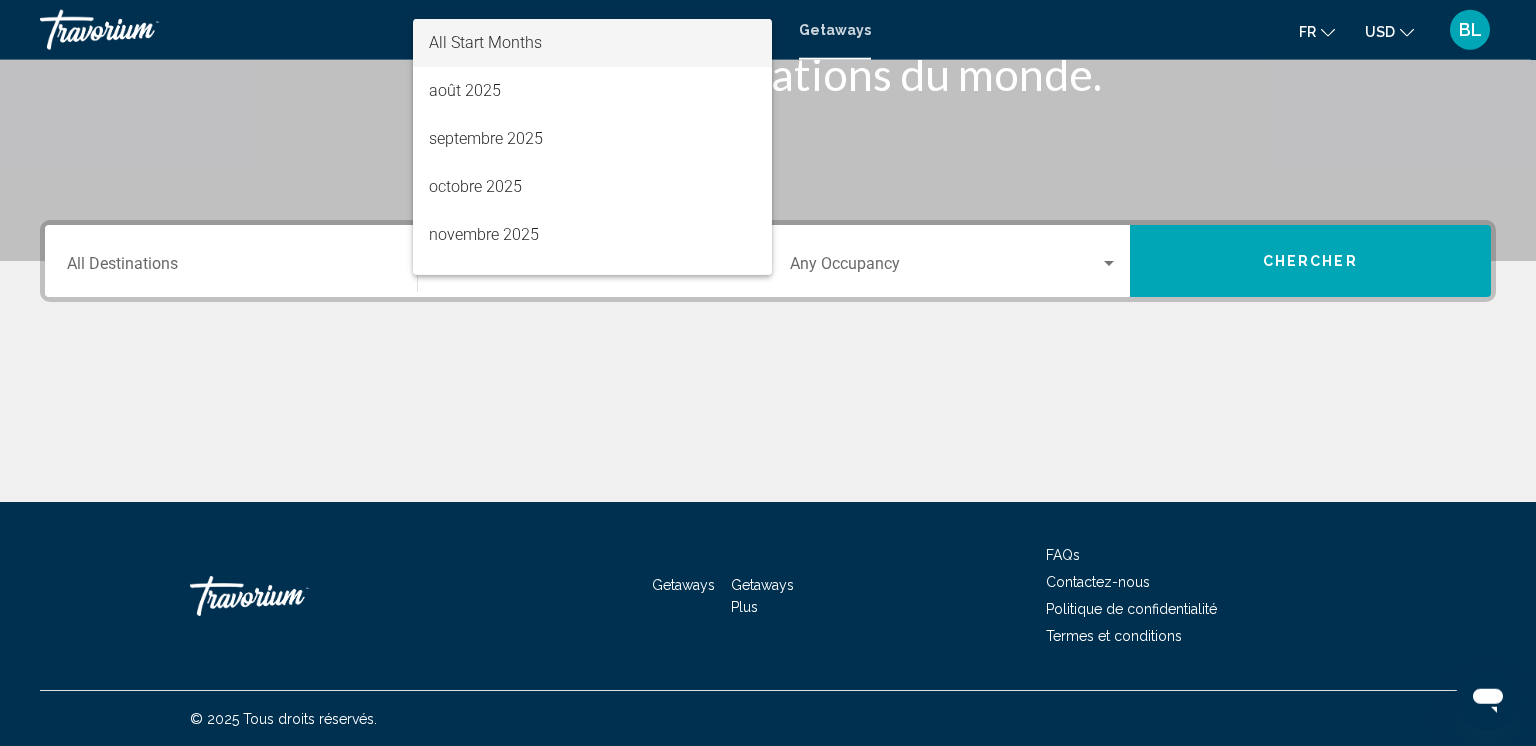 scroll, scrollTop: 340, scrollLeft: 0, axis: vertical 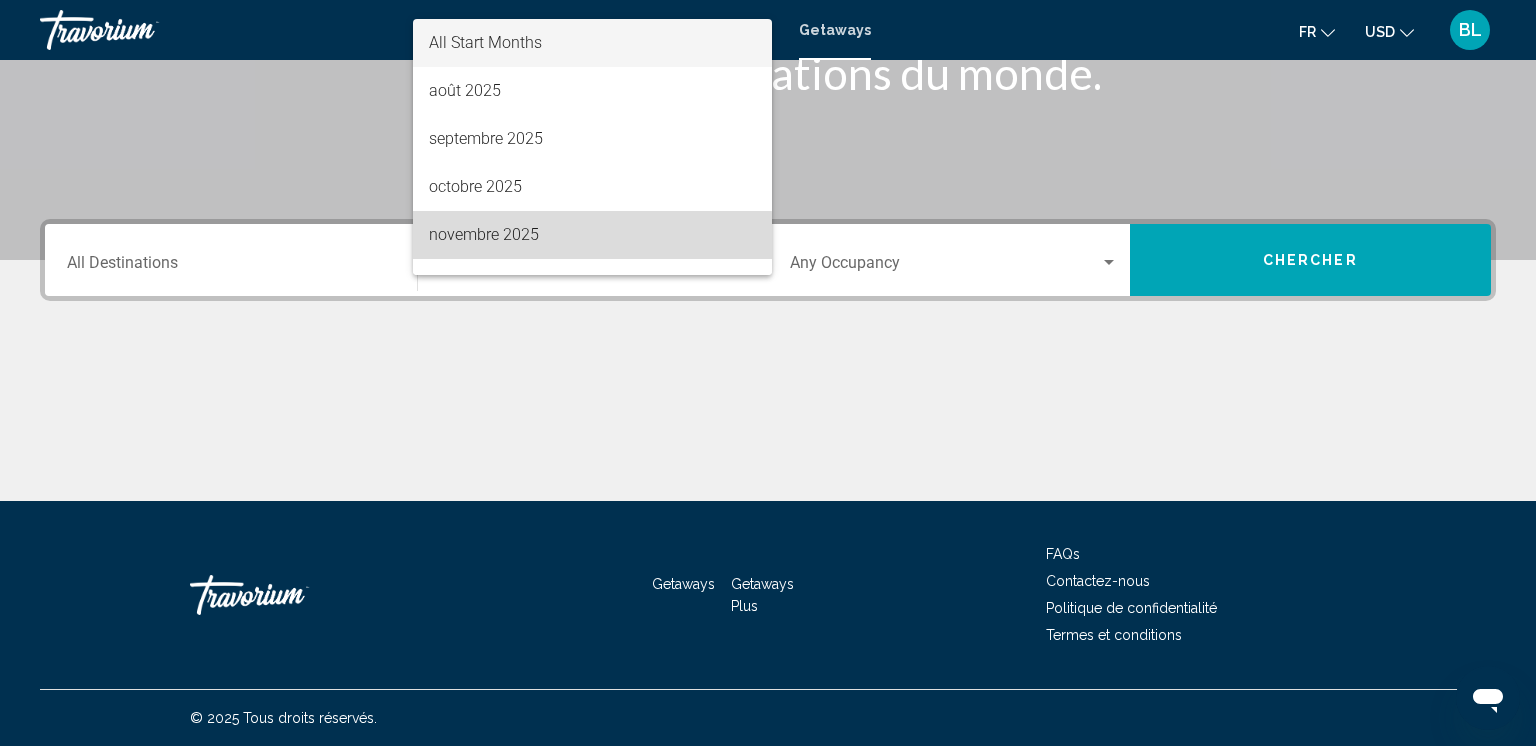 click on "novembre 2025" at bounding box center [592, 235] 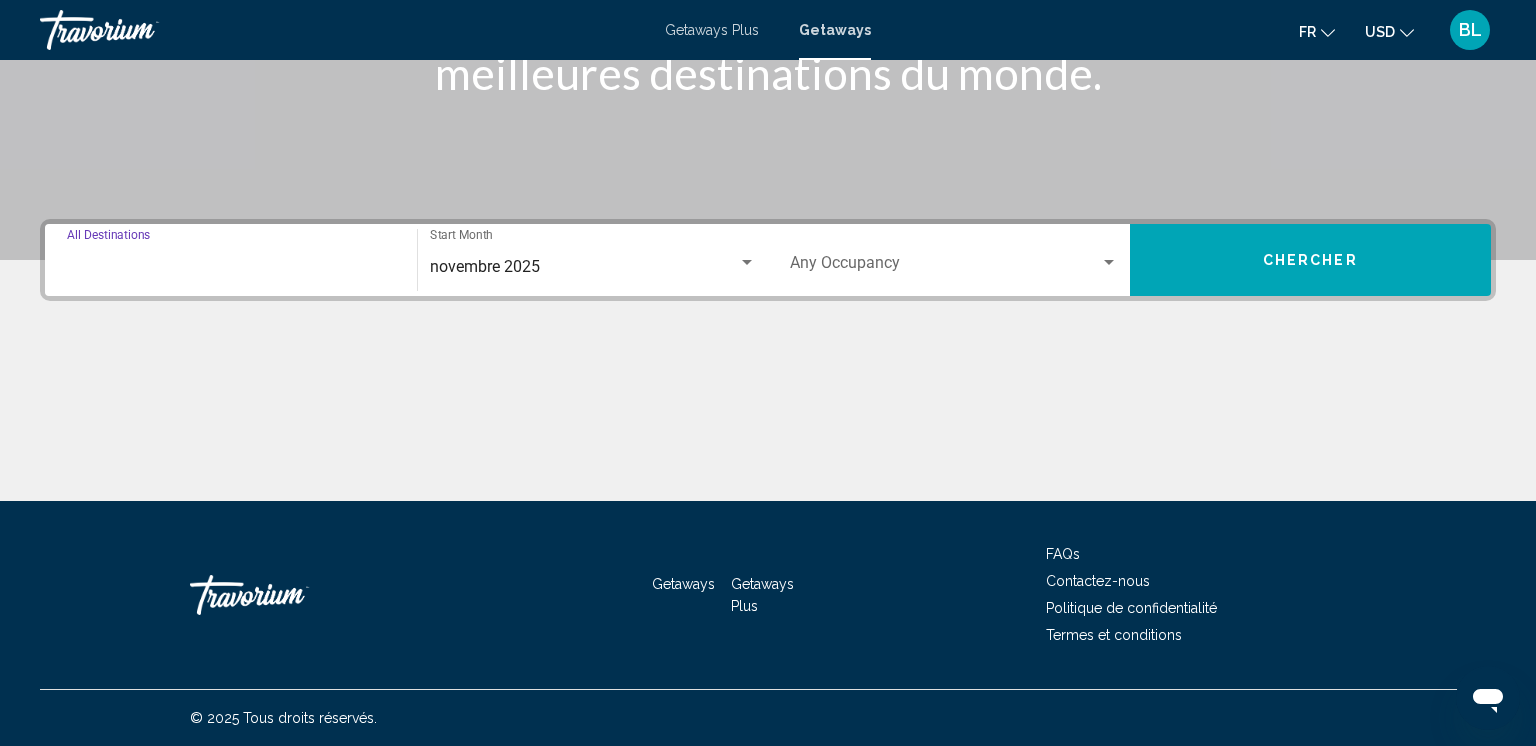 click on "Destination All Destinations" at bounding box center [231, 267] 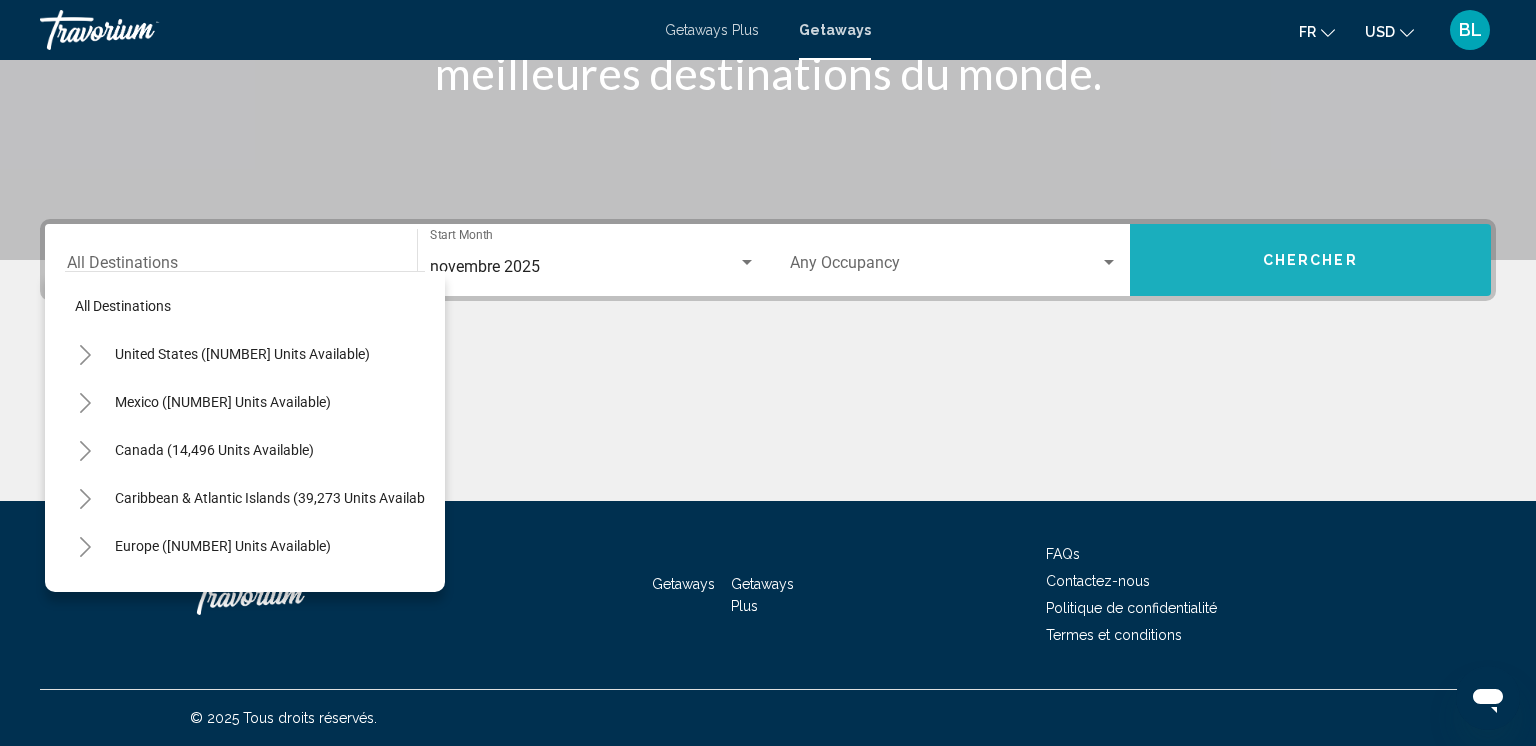 click on "Chercher" at bounding box center [1311, 260] 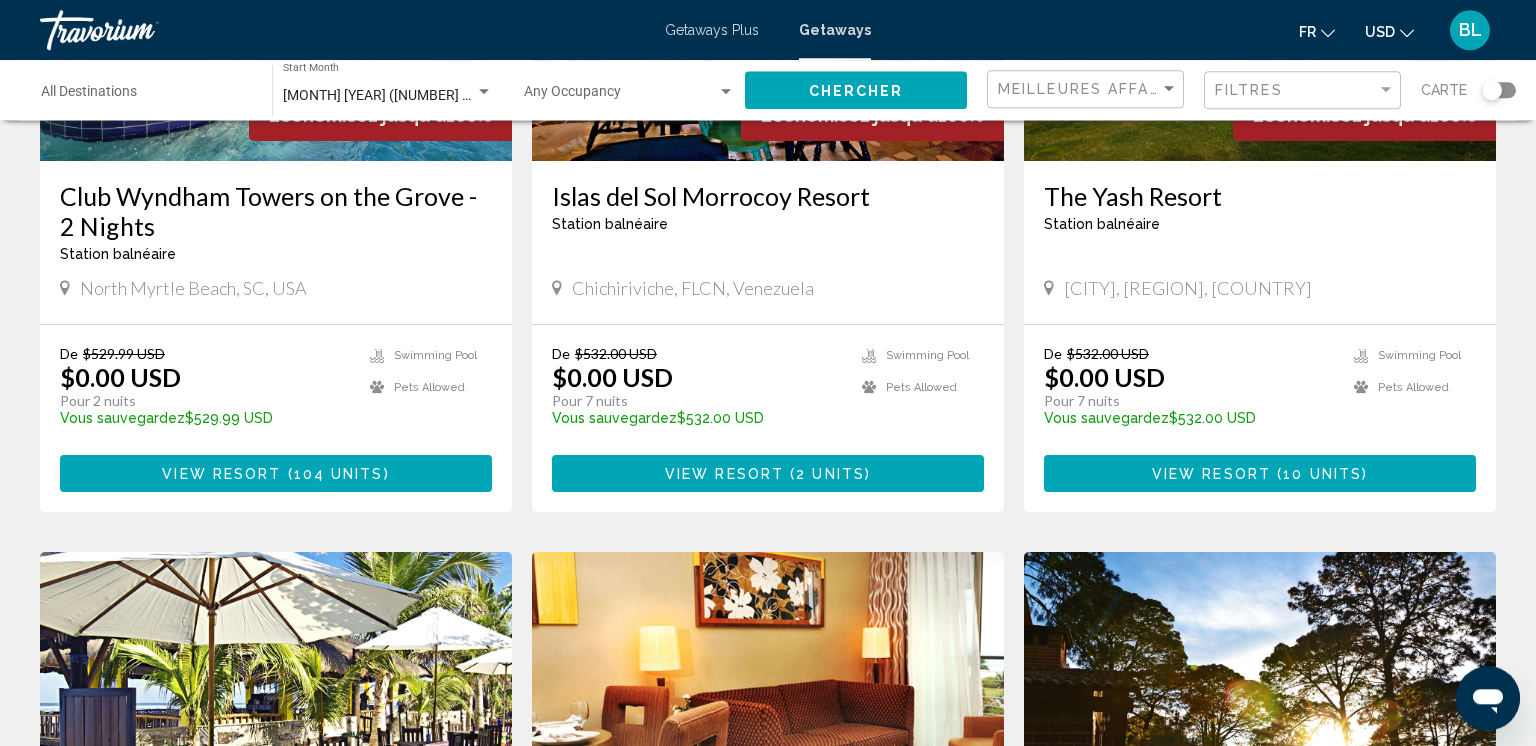 scroll, scrollTop: 1710, scrollLeft: 0, axis: vertical 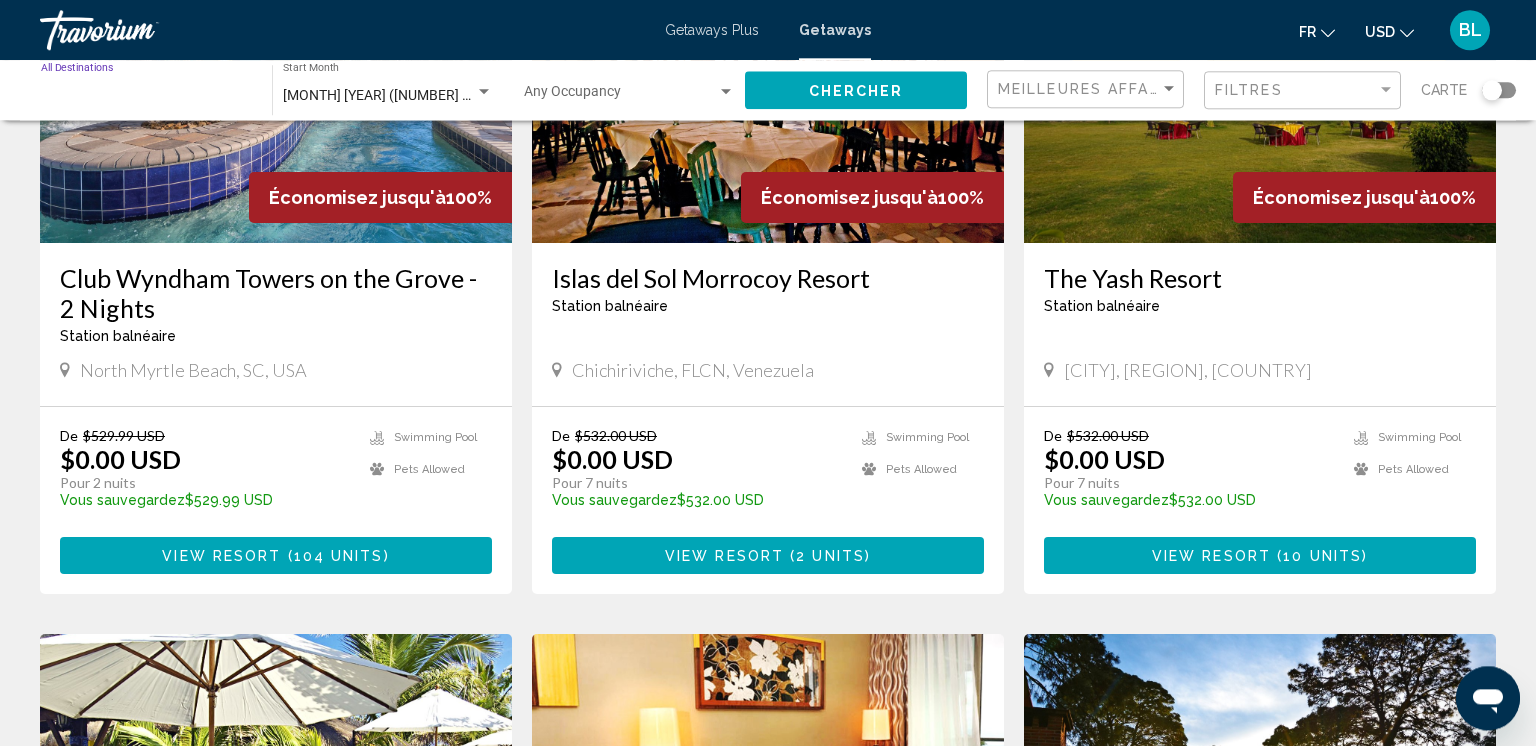 click on "Destination All Destinations" at bounding box center (146, 96) 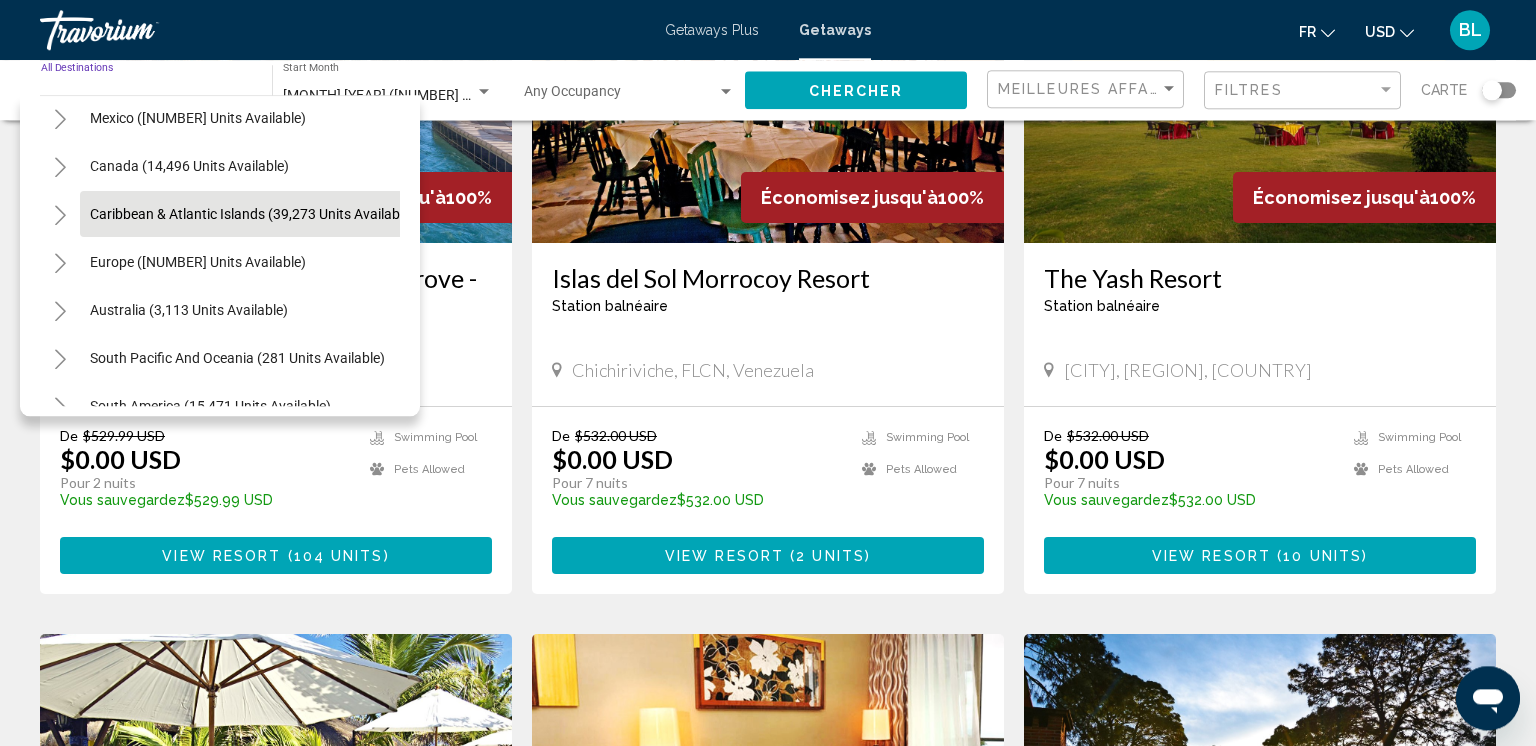 scroll, scrollTop: 100, scrollLeft: 0, axis: vertical 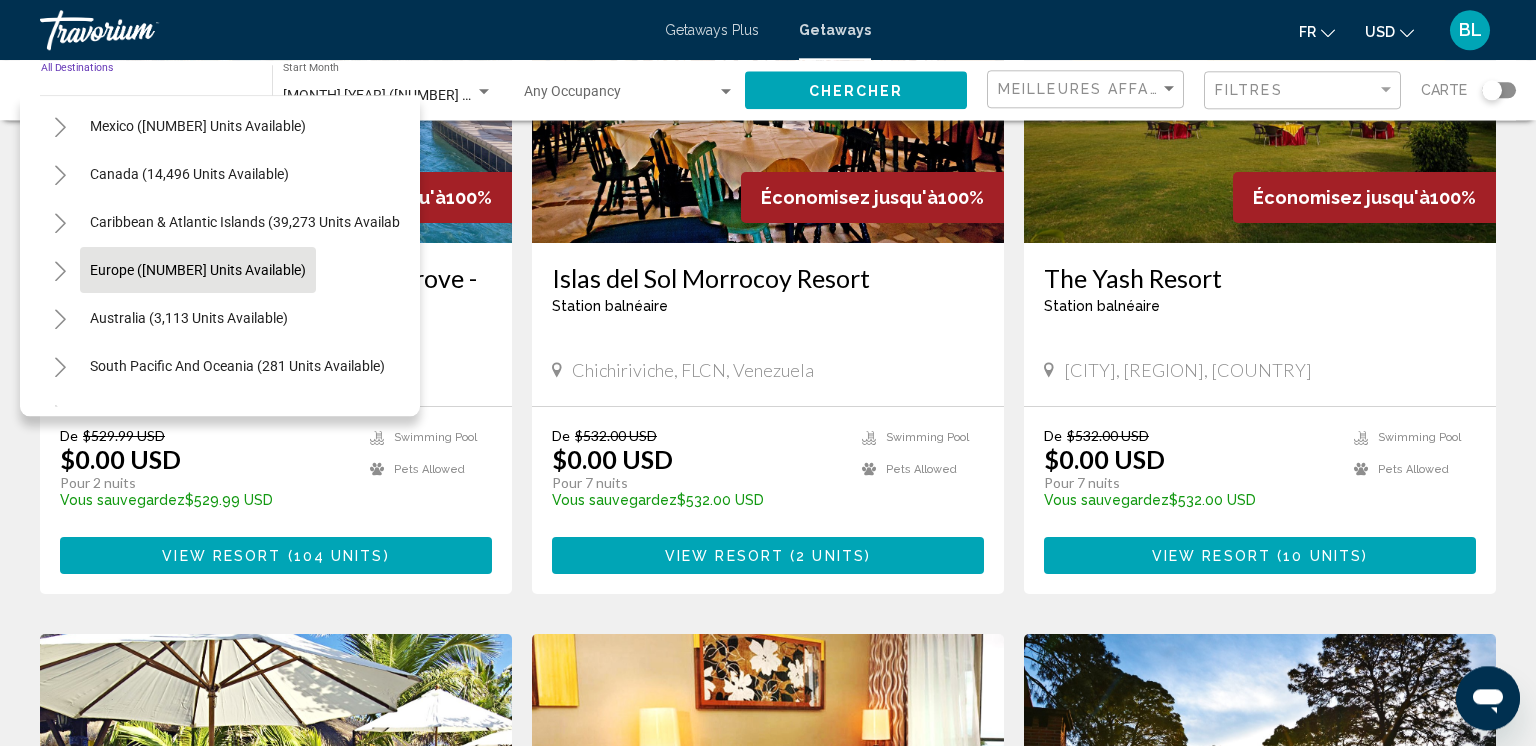 click on "Europe ([NUMBER] units available)" at bounding box center (189, 318) 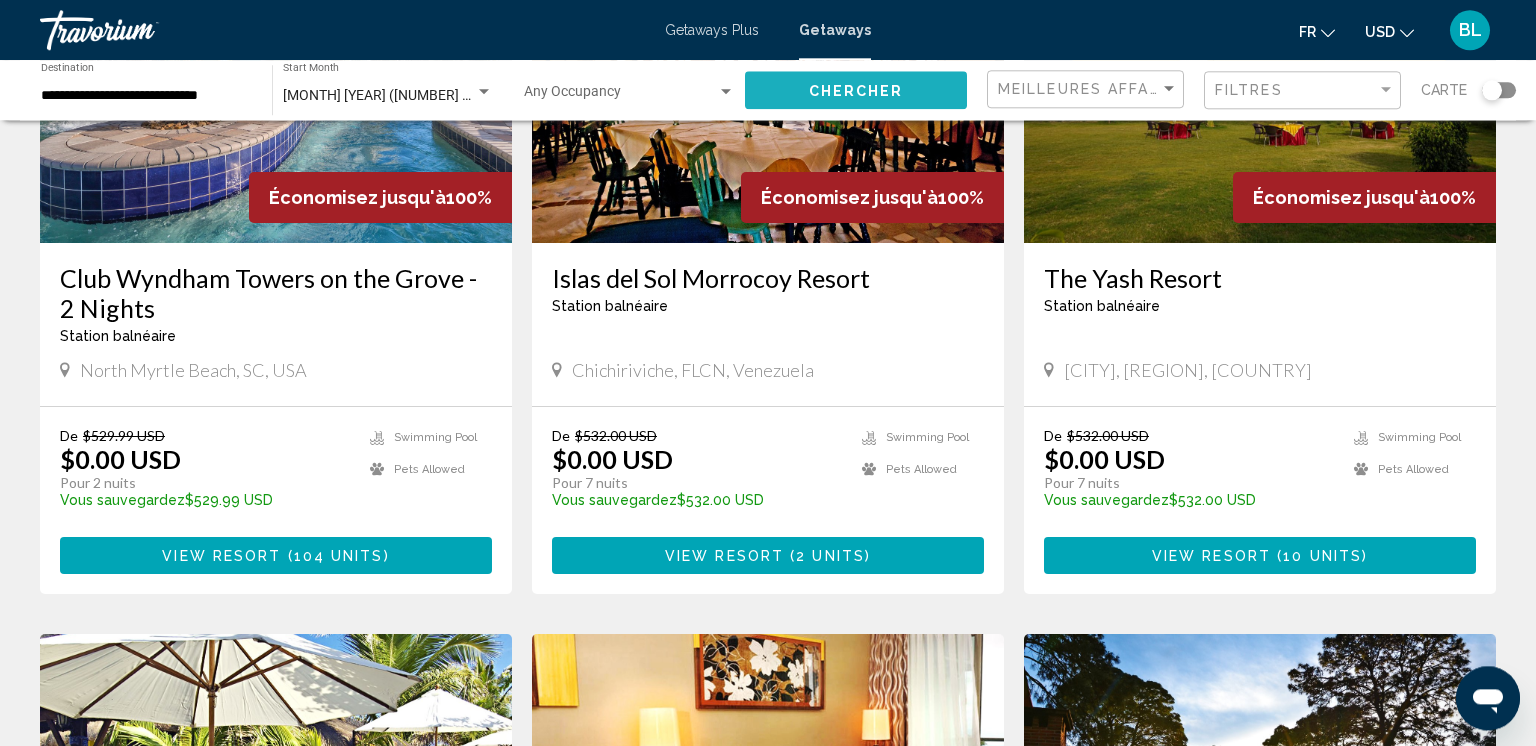 click on "Chercher" 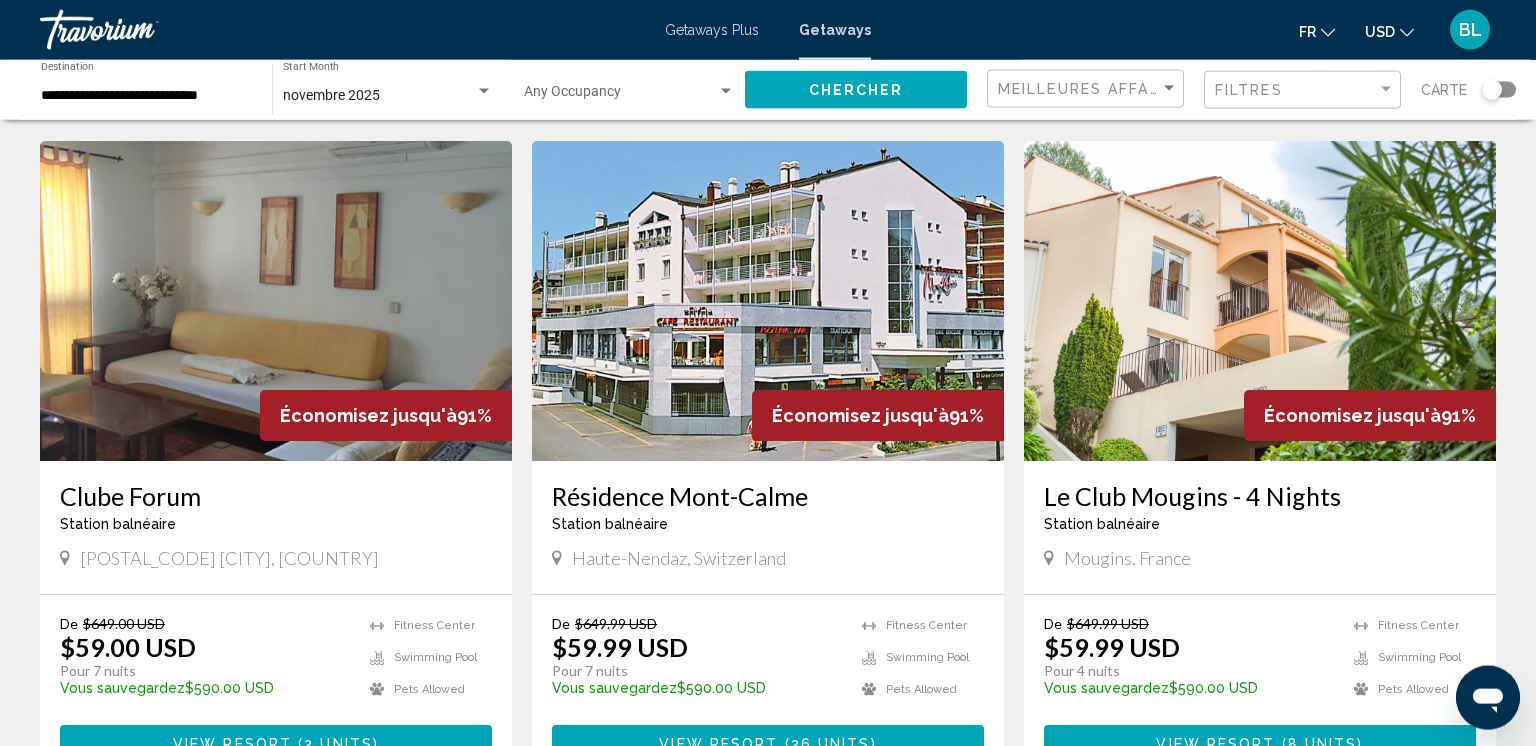 scroll, scrollTop: 2543, scrollLeft: 0, axis: vertical 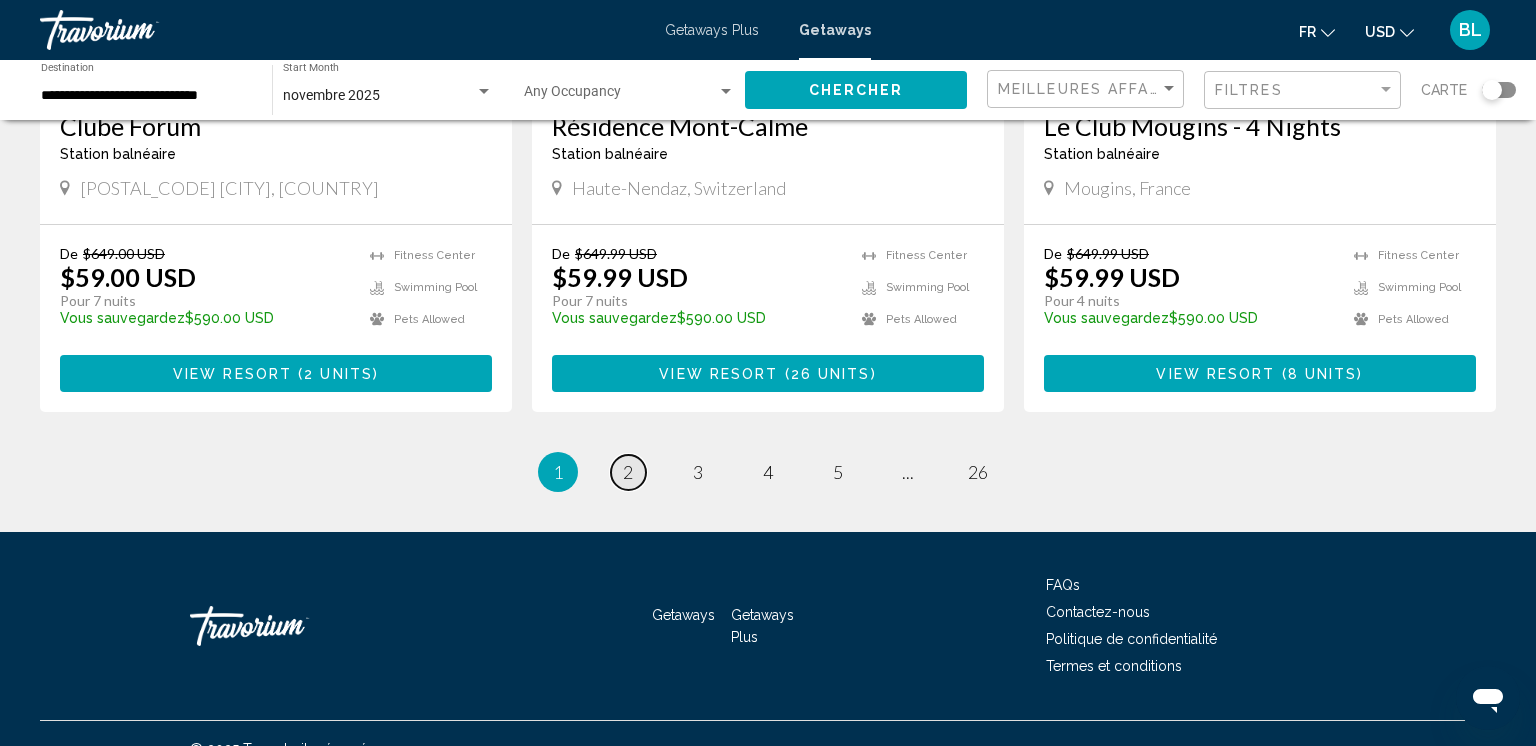 click on "page  2" at bounding box center [628, 472] 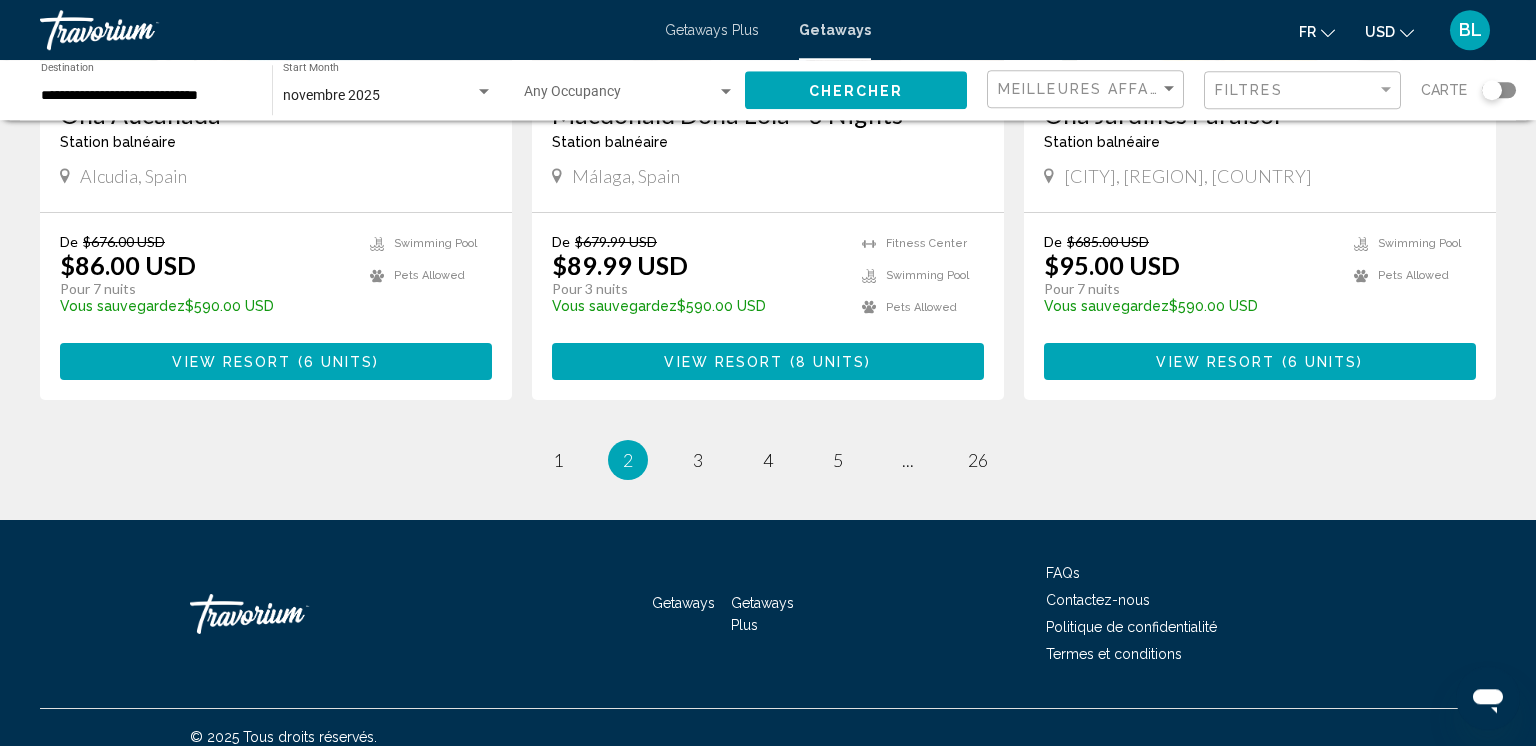 scroll, scrollTop: 2513, scrollLeft: 0, axis: vertical 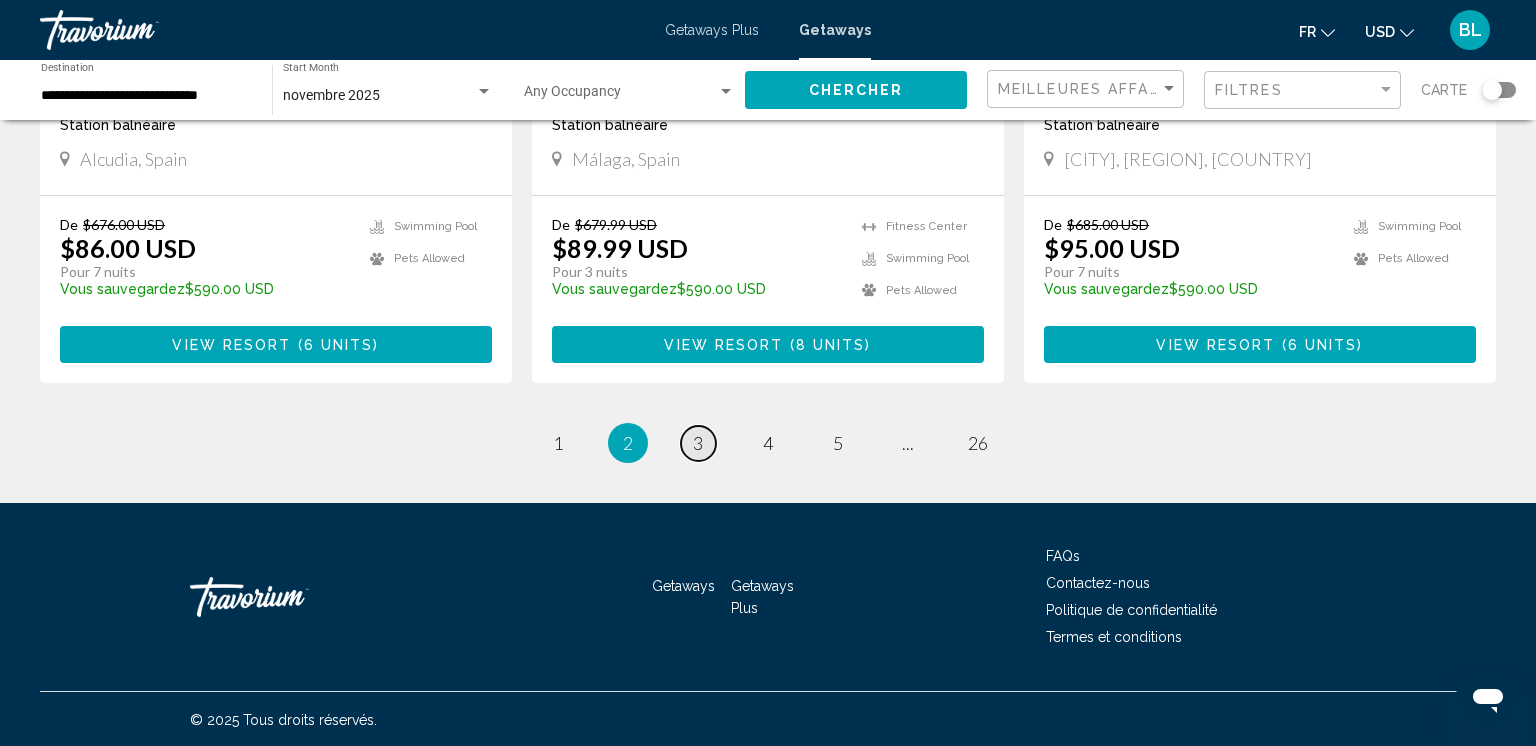 click on "3" at bounding box center [698, 443] 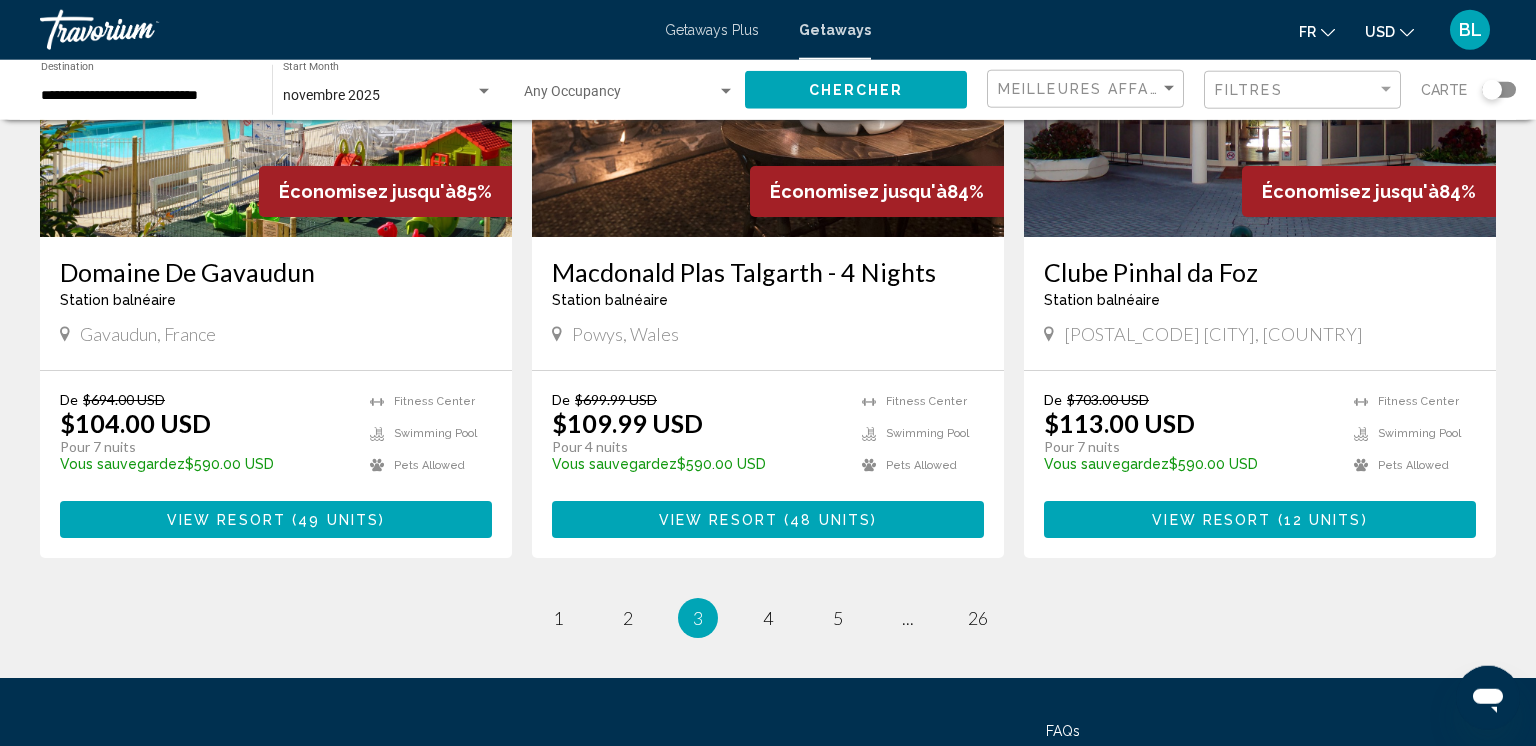 scroll, scrollTop: 2512, scrollLeft: 0, axis: vertical 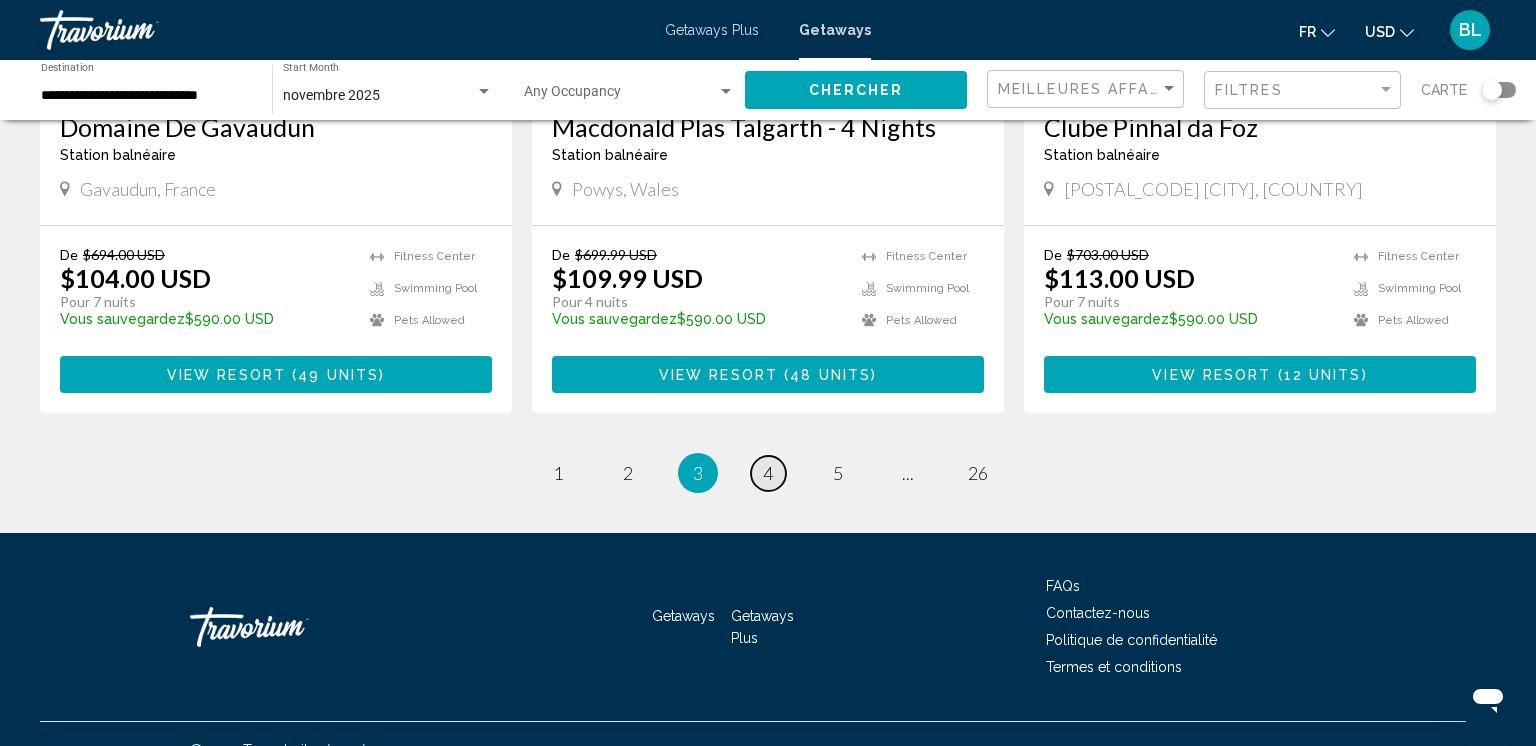 click on "page  4" at bounding box center [768, 473] 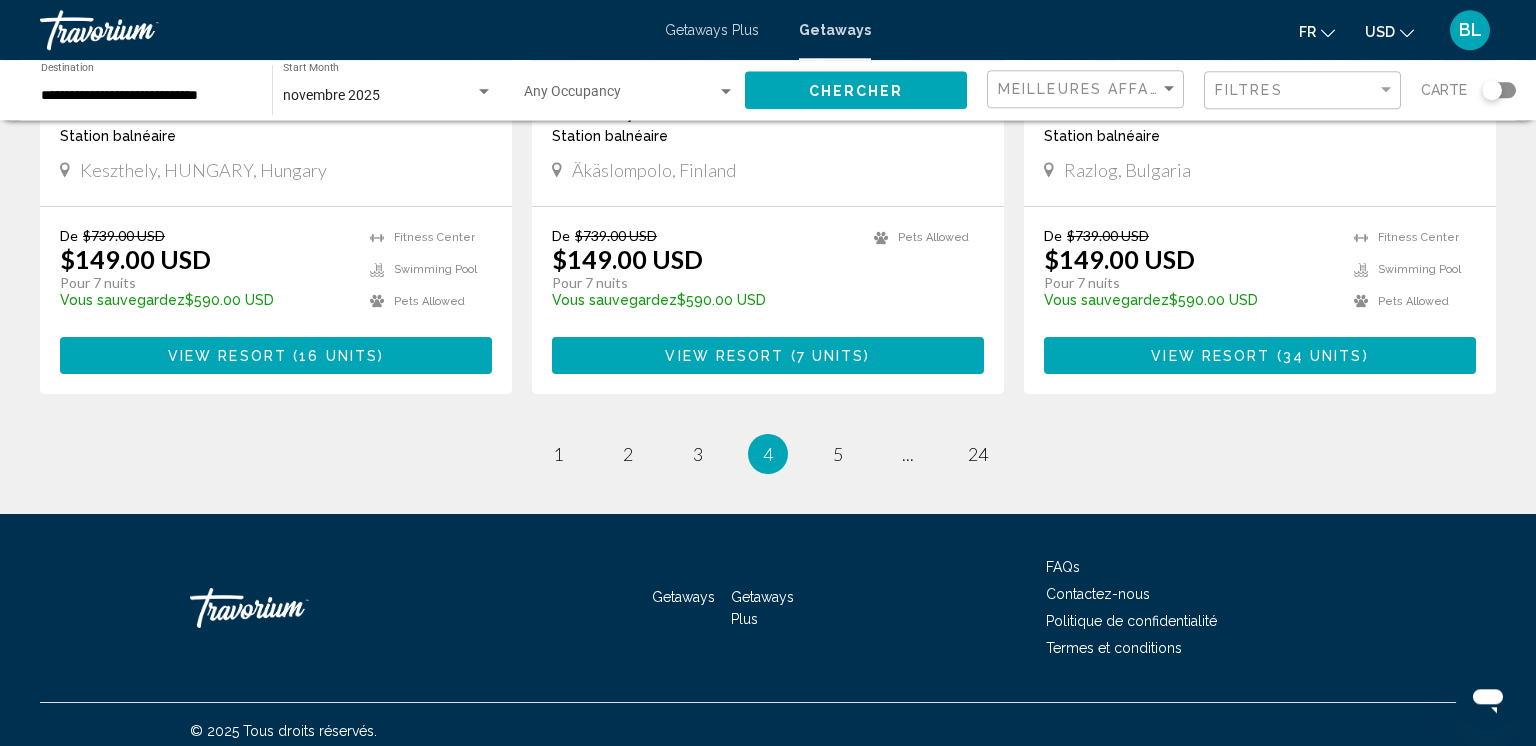 scroll, scrollTop: 2502, scrollLeft: 0, axis: vertical 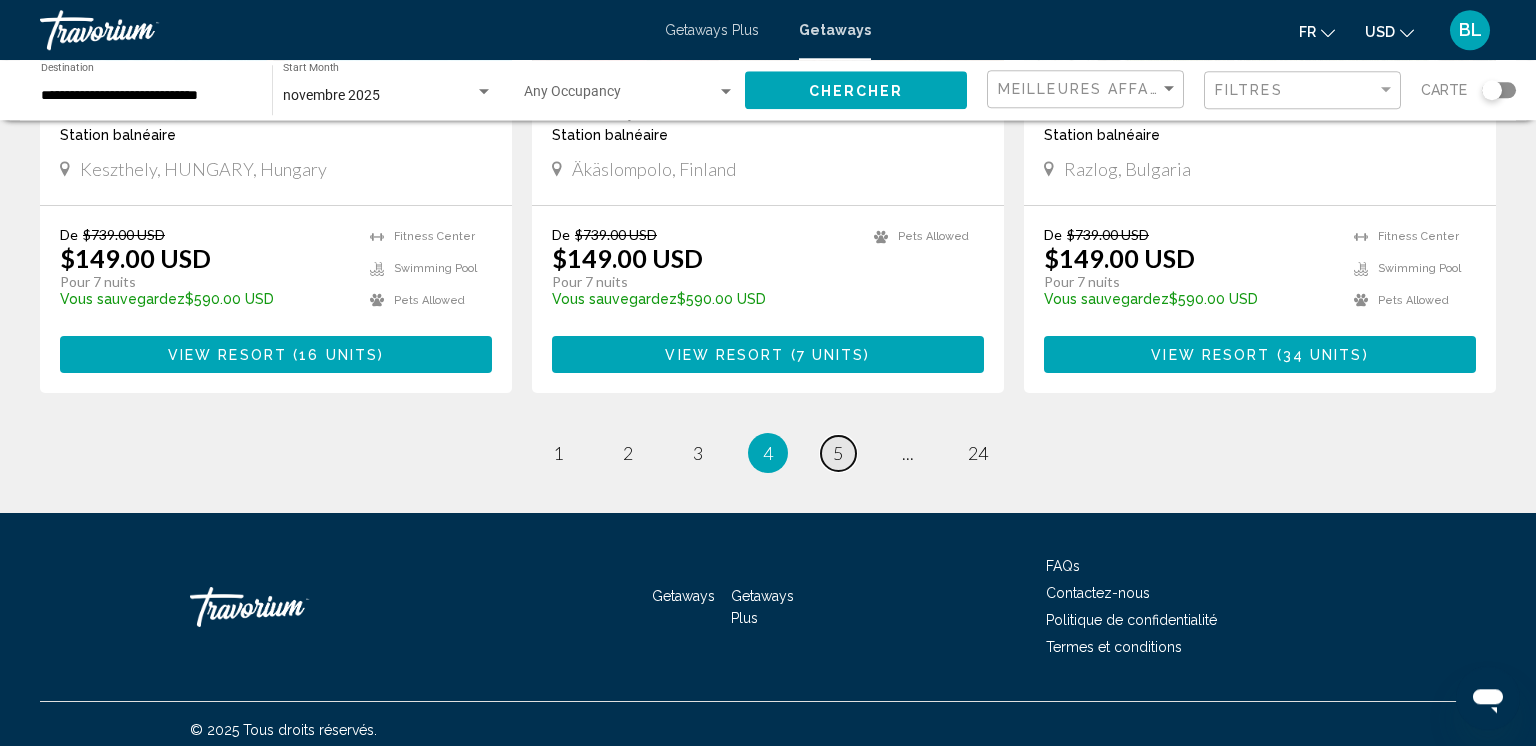 click on "page  5" at bounding box center [838, 453] 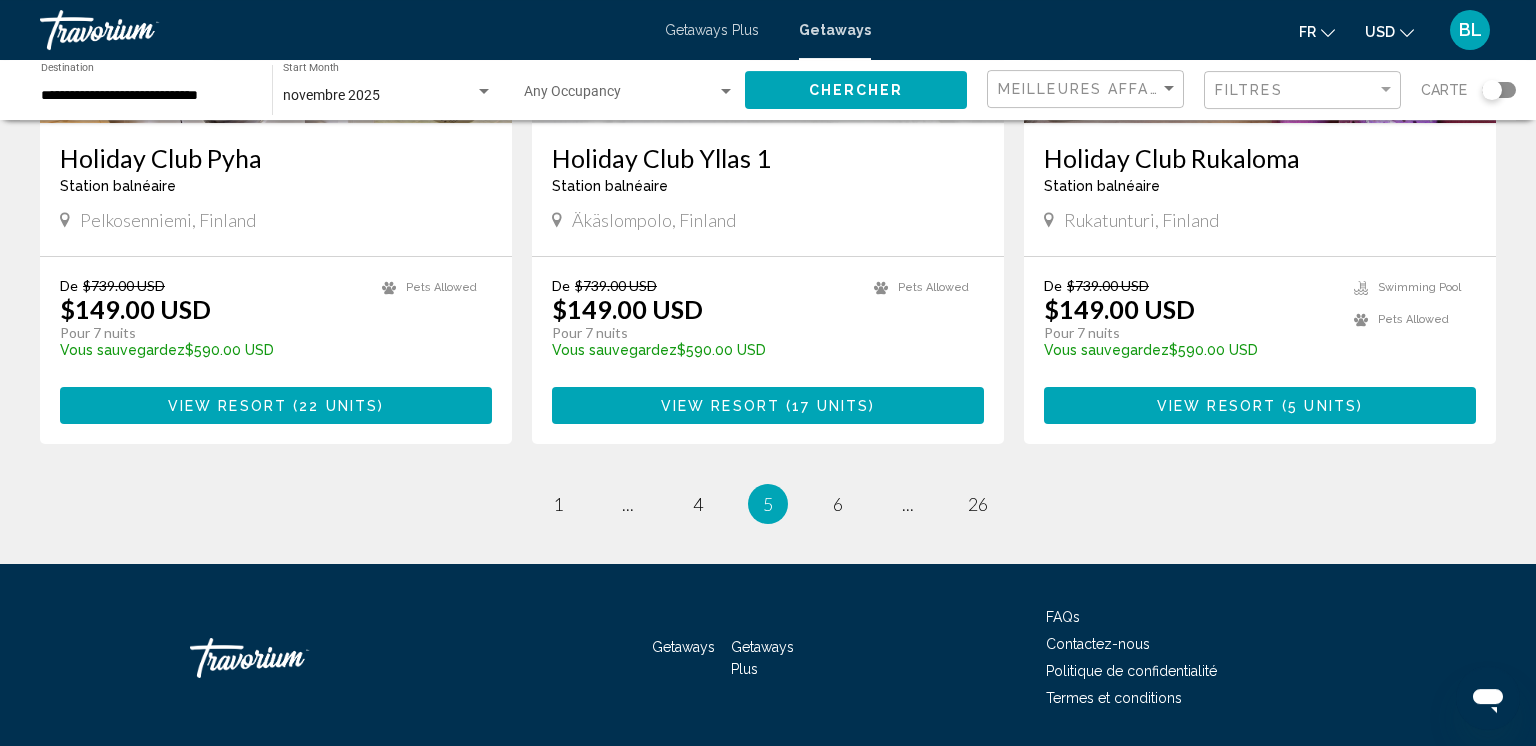 scroll, scrollTop: 2456, scrollLeft: 0, axis: vertical 